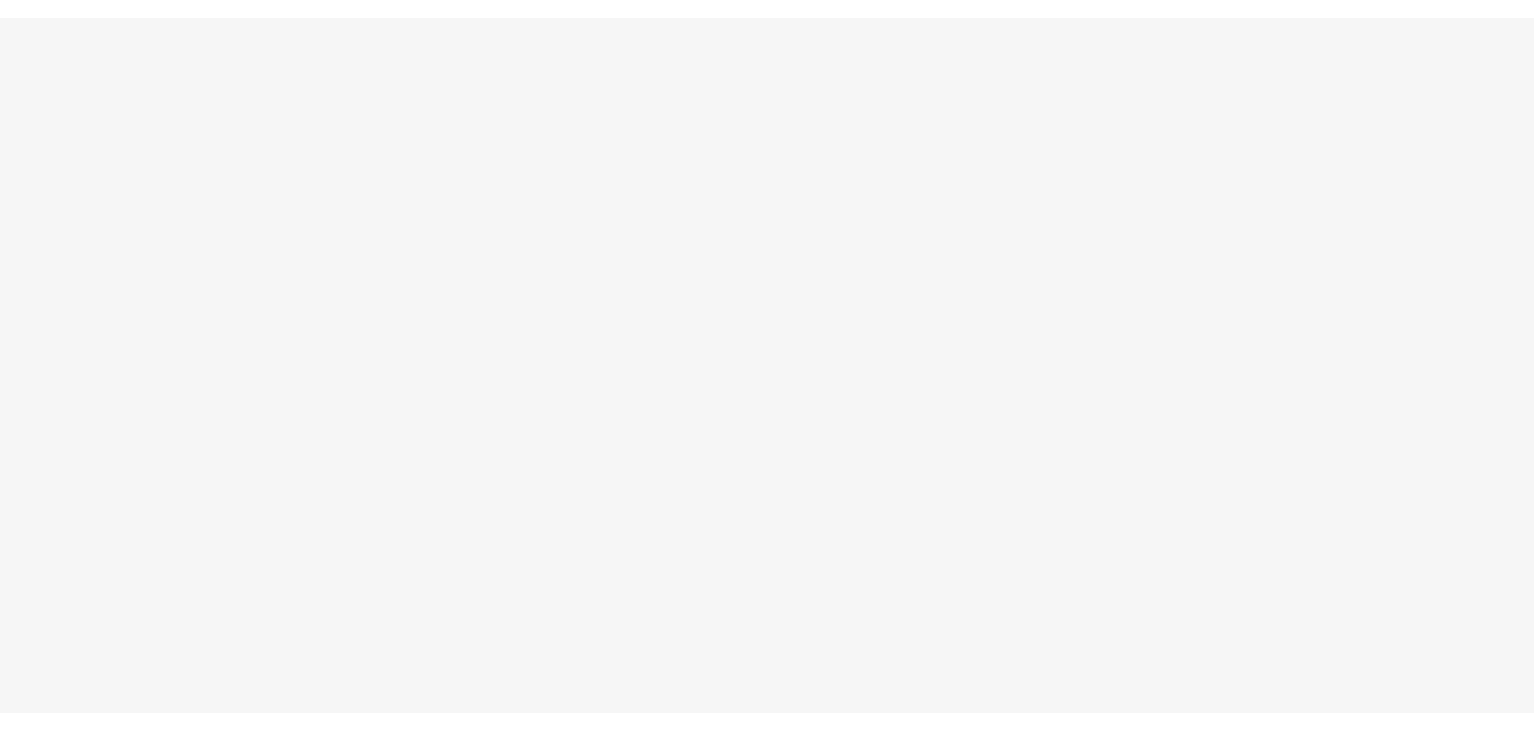 scroll, scrollTop: 0, scrollLeft: 0, axis: both 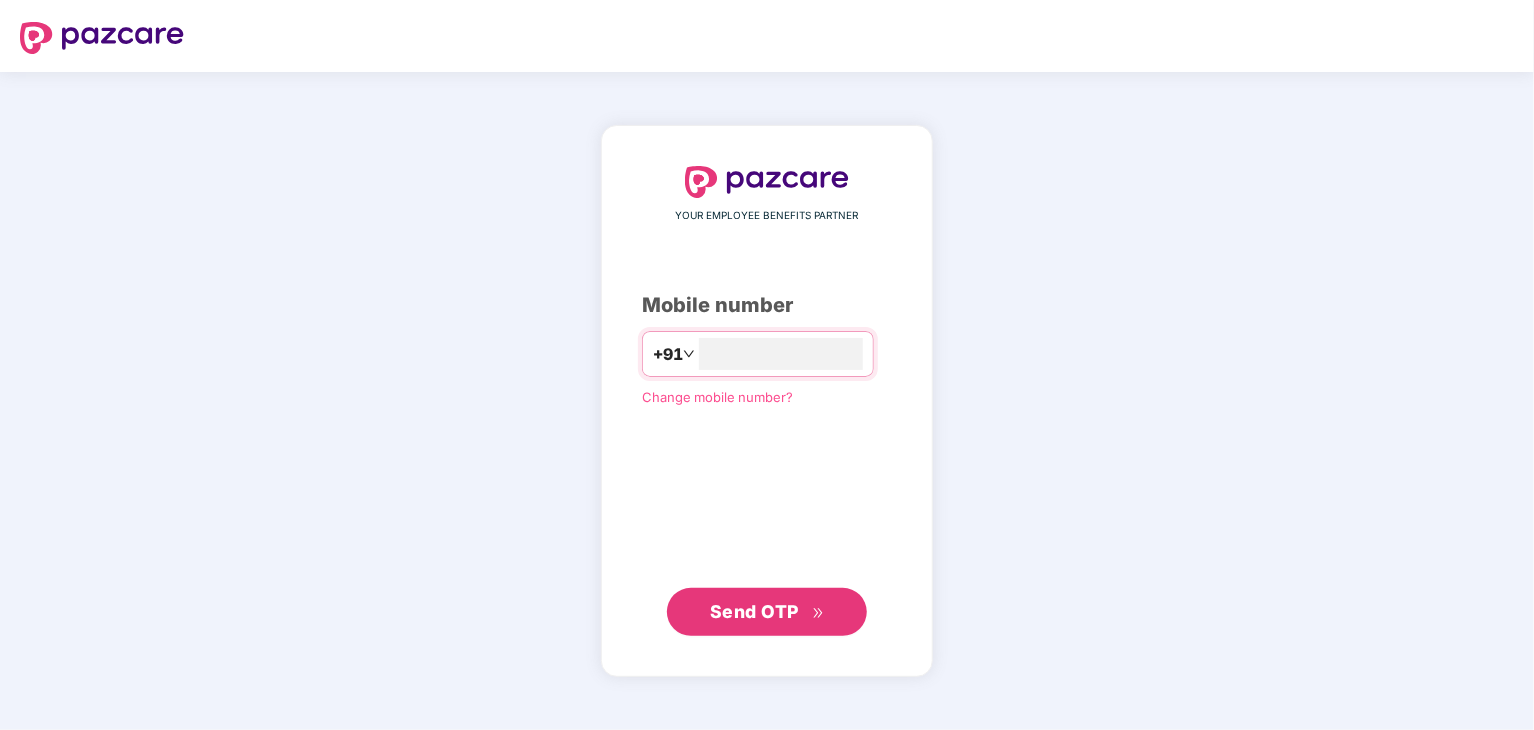 type on "**********" 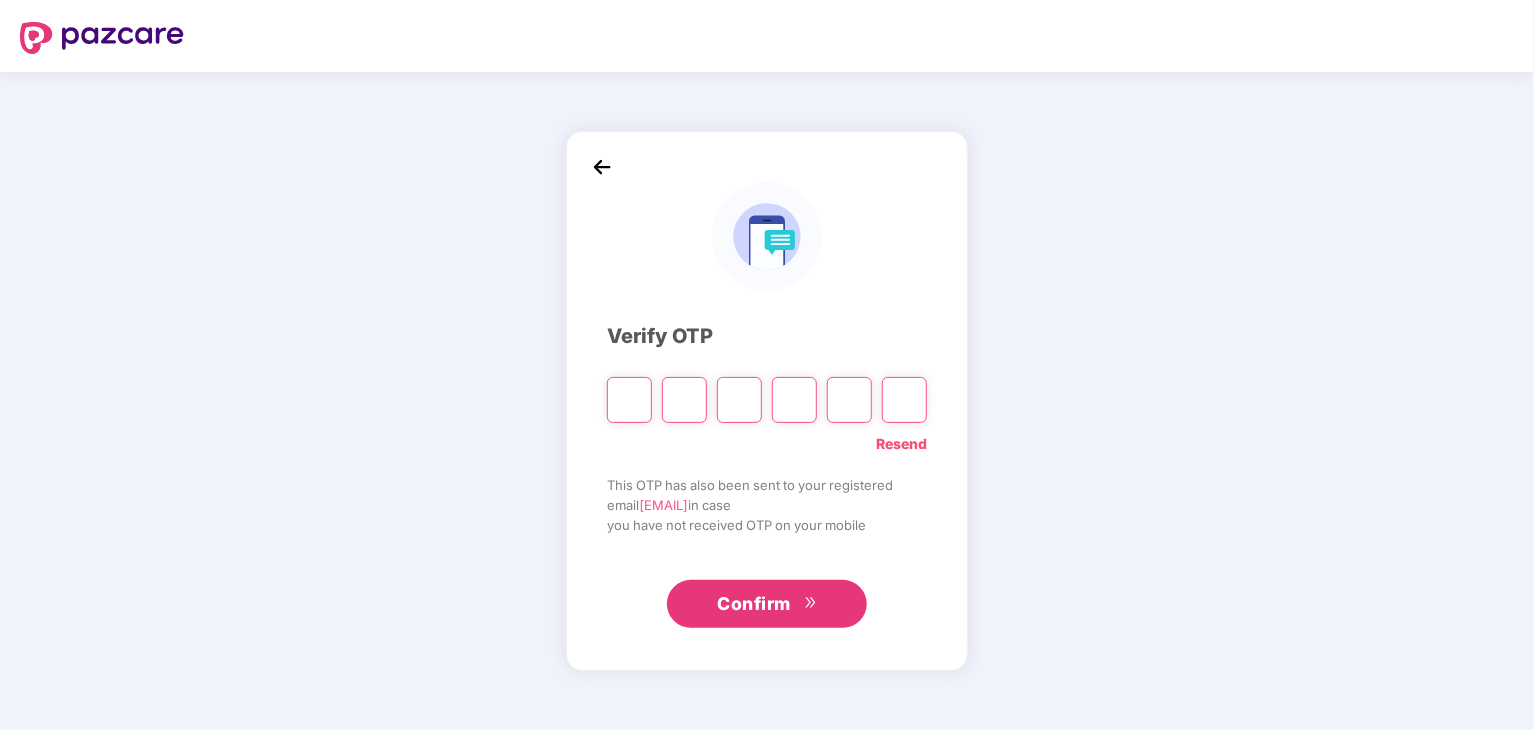 click on "Resend" at bounding box center [901, 444] 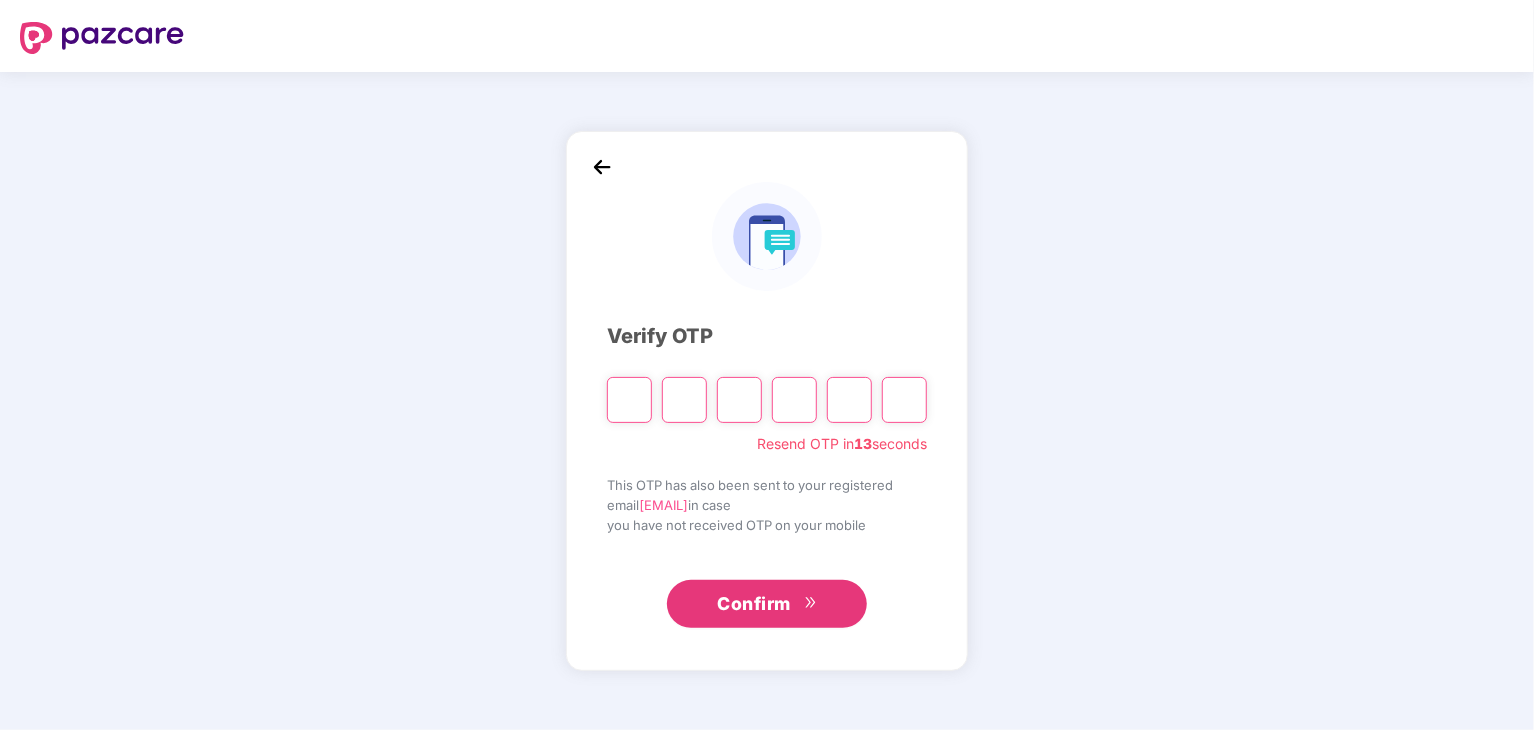 click at bounding box center (629, 400) 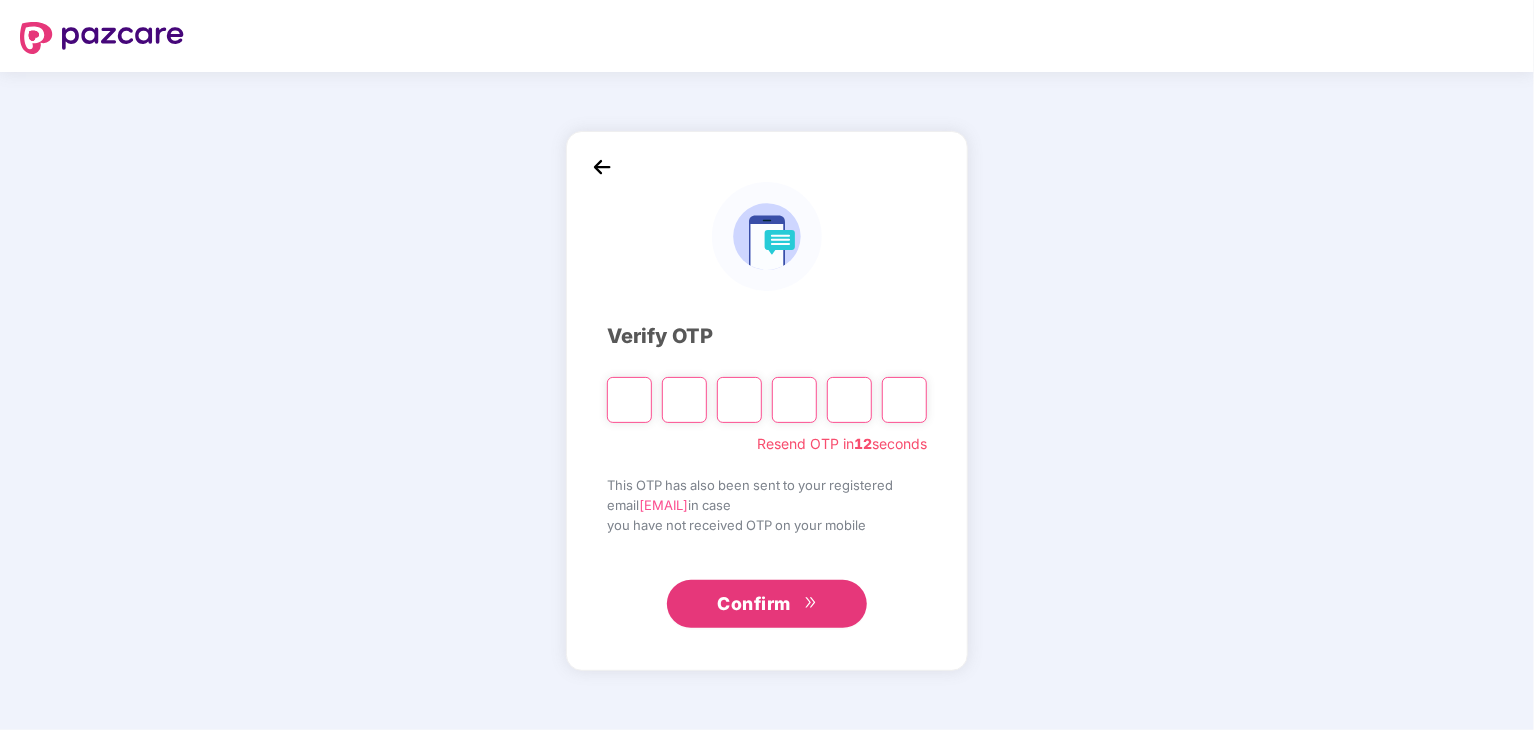 type on "*" 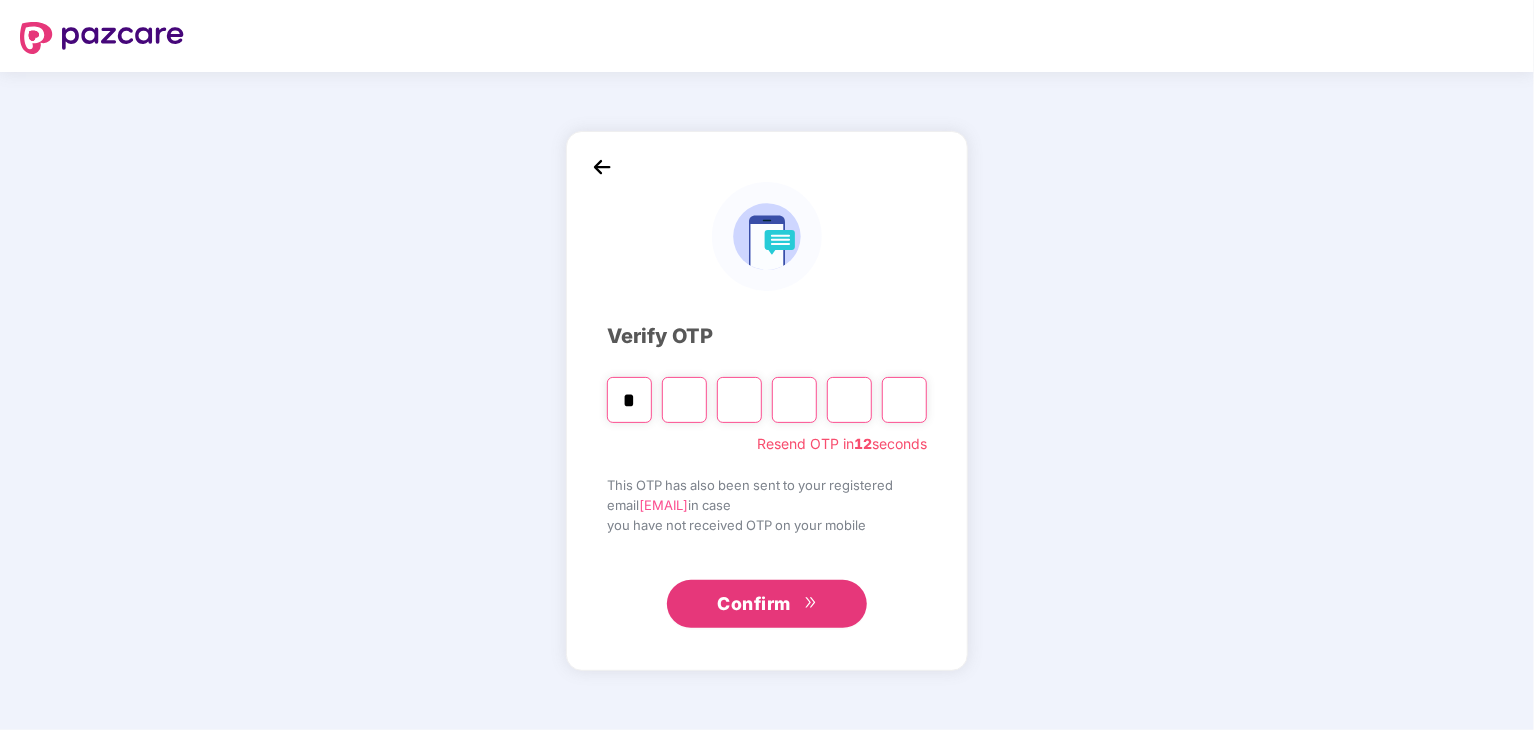type on "*" 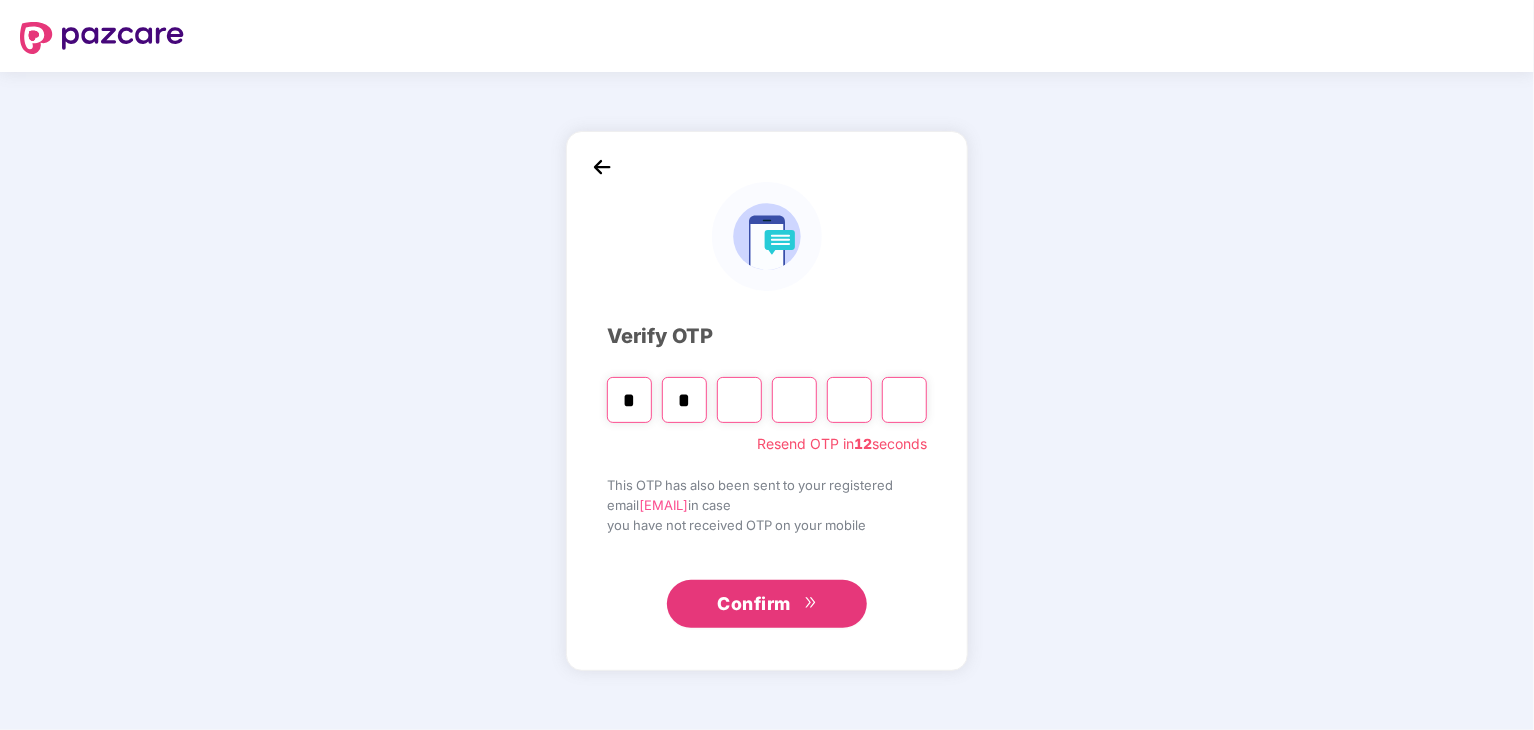 type on "*" 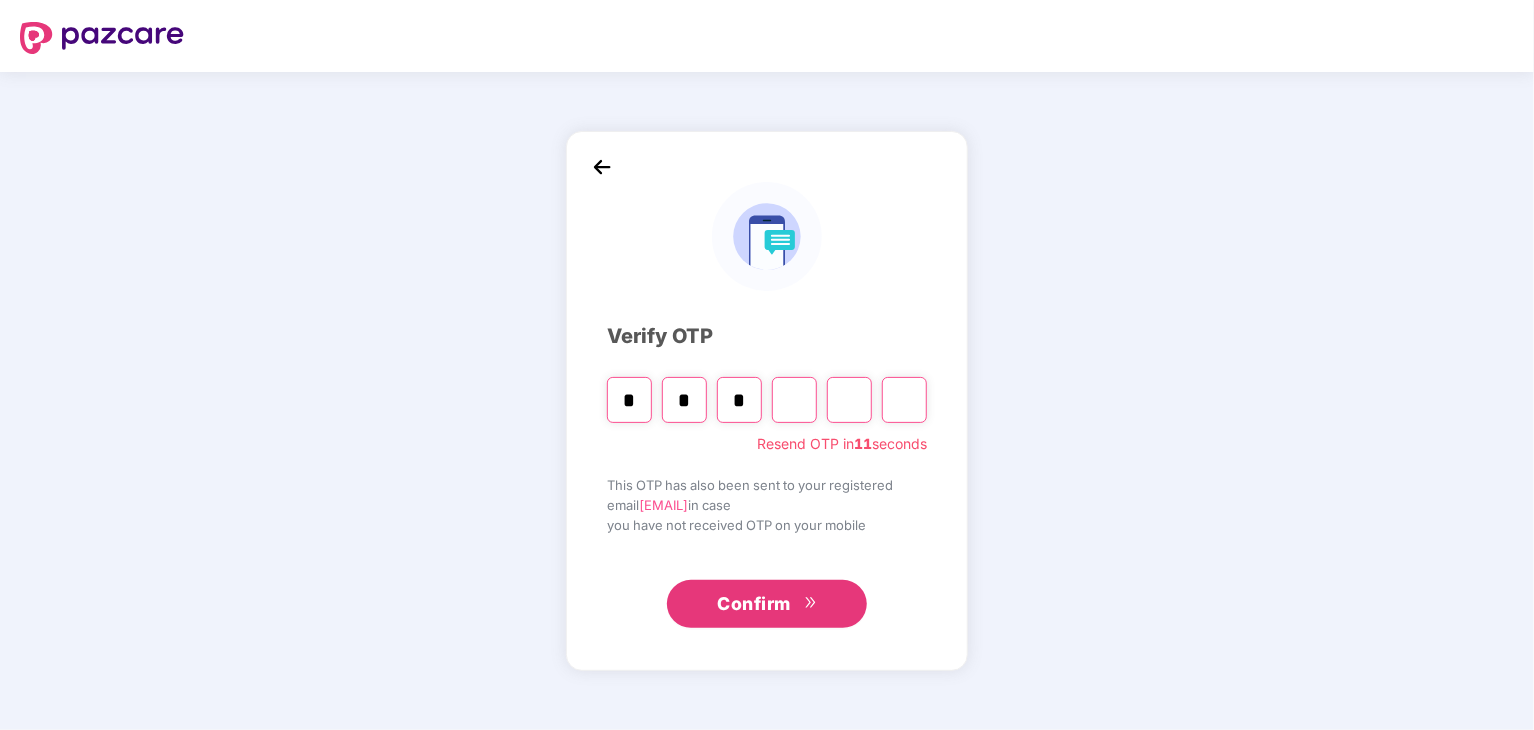 type on "*" 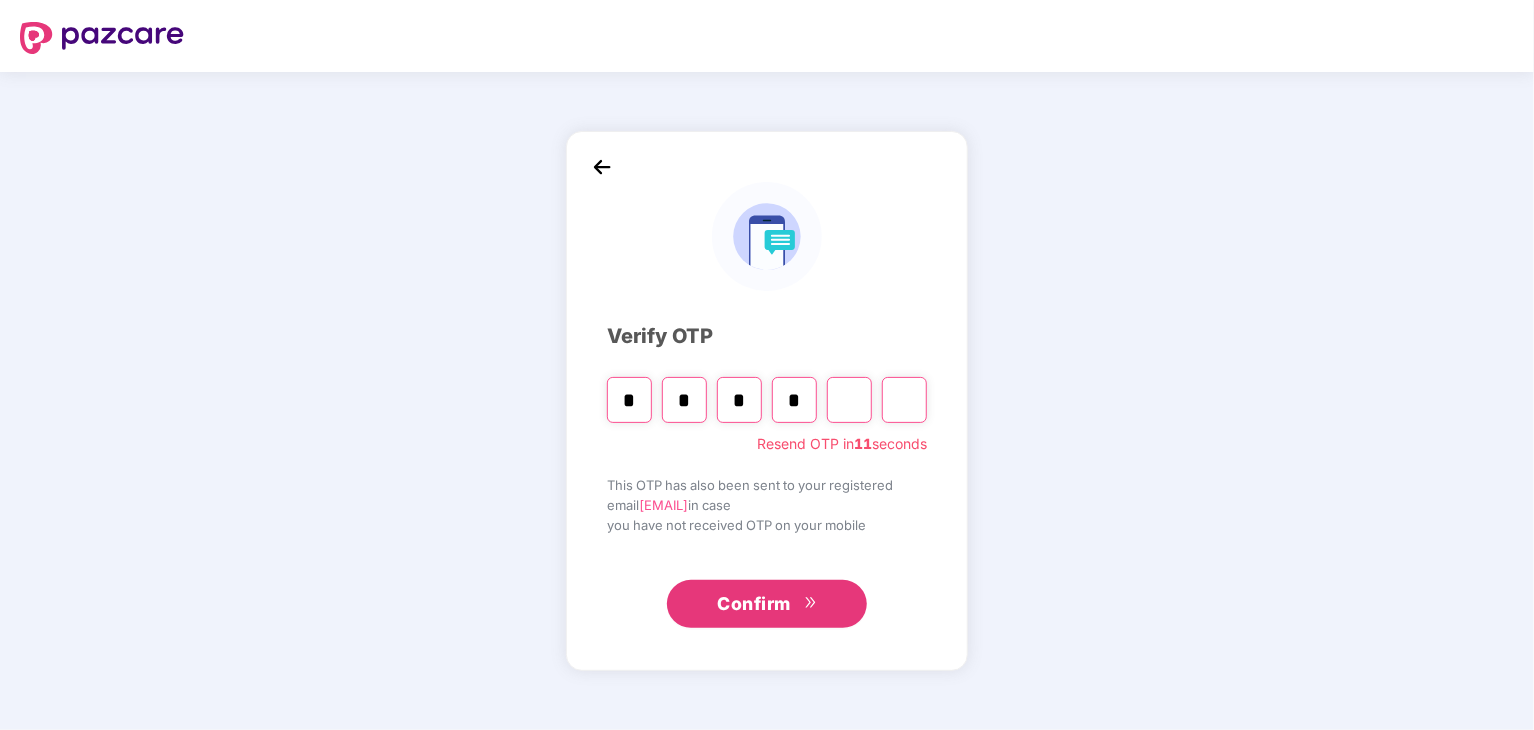 type on "*" 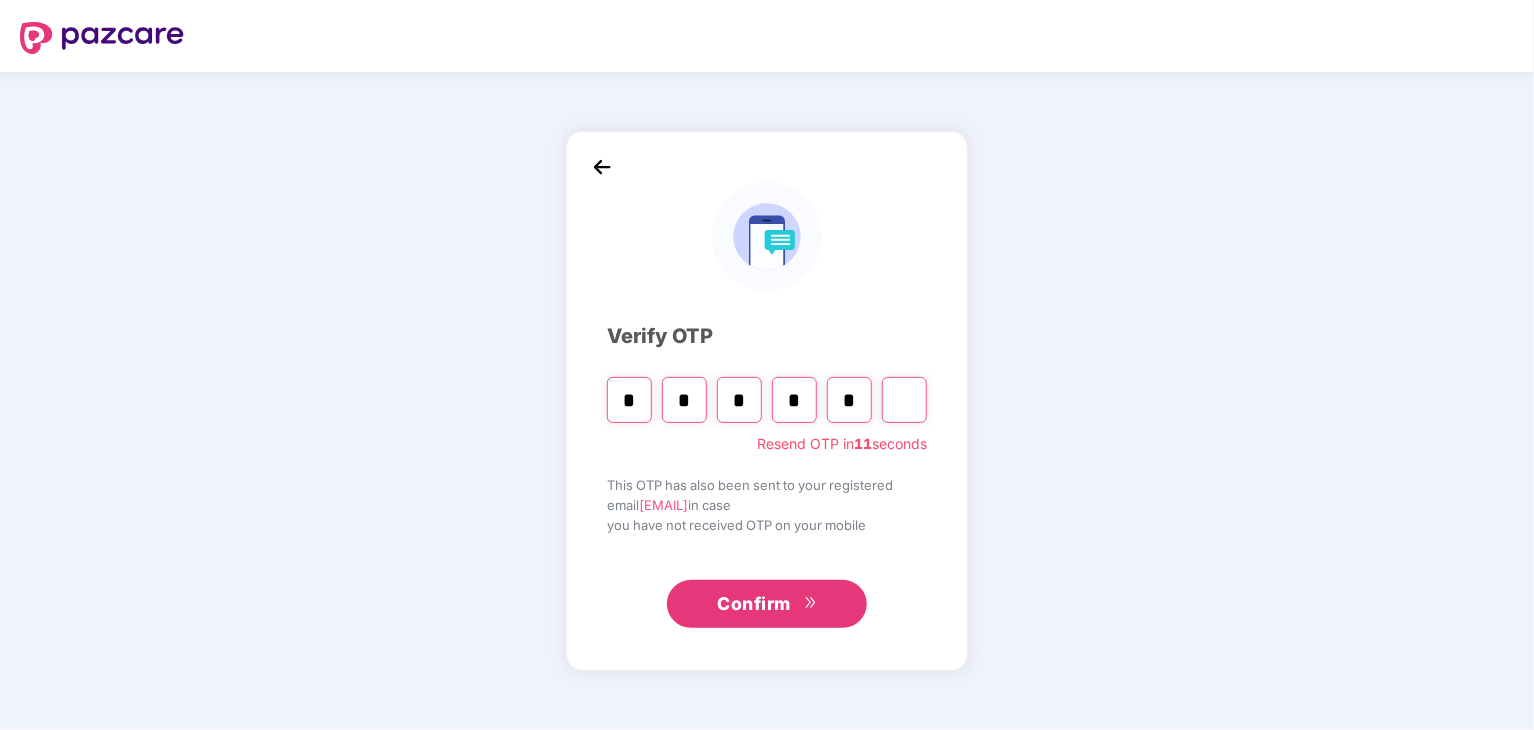 type on "*" 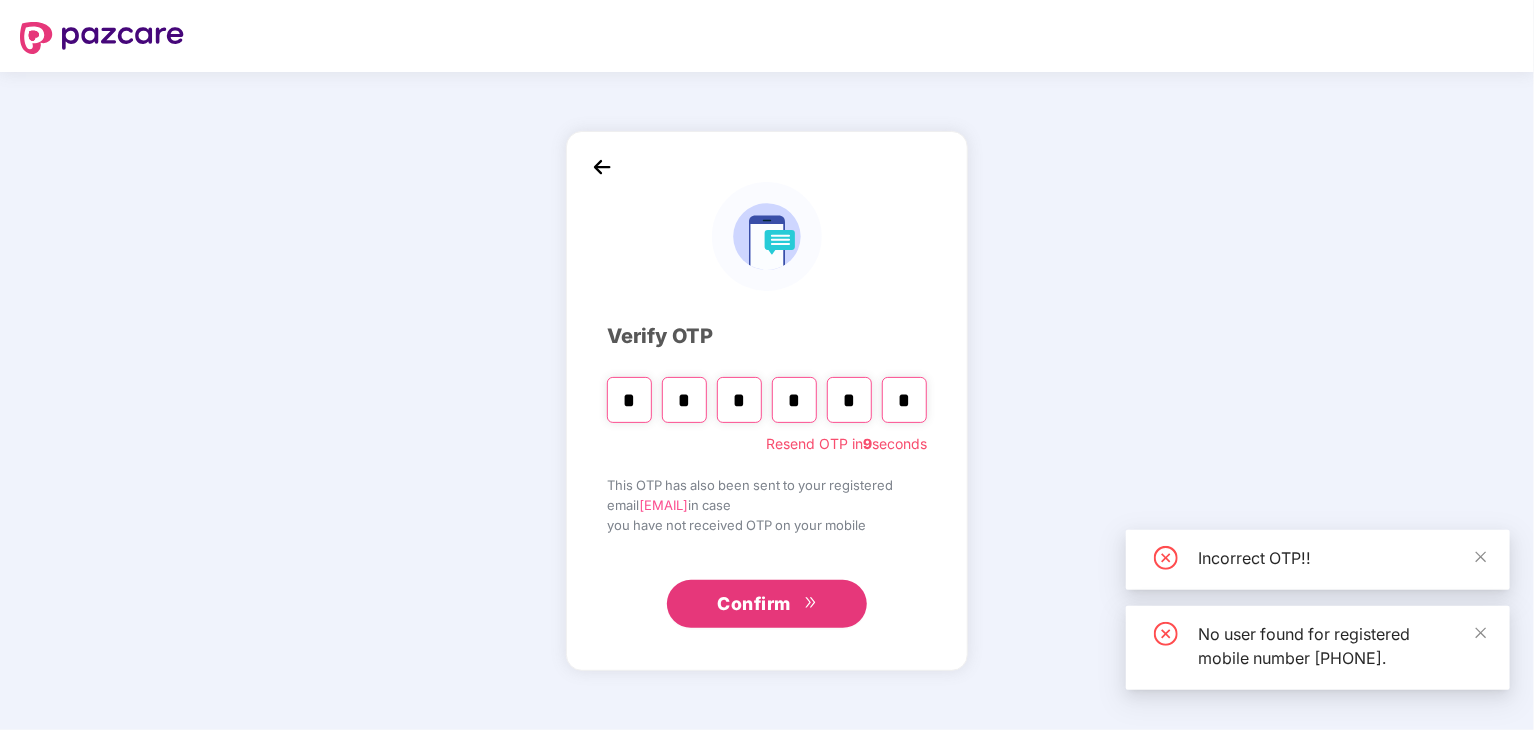 type 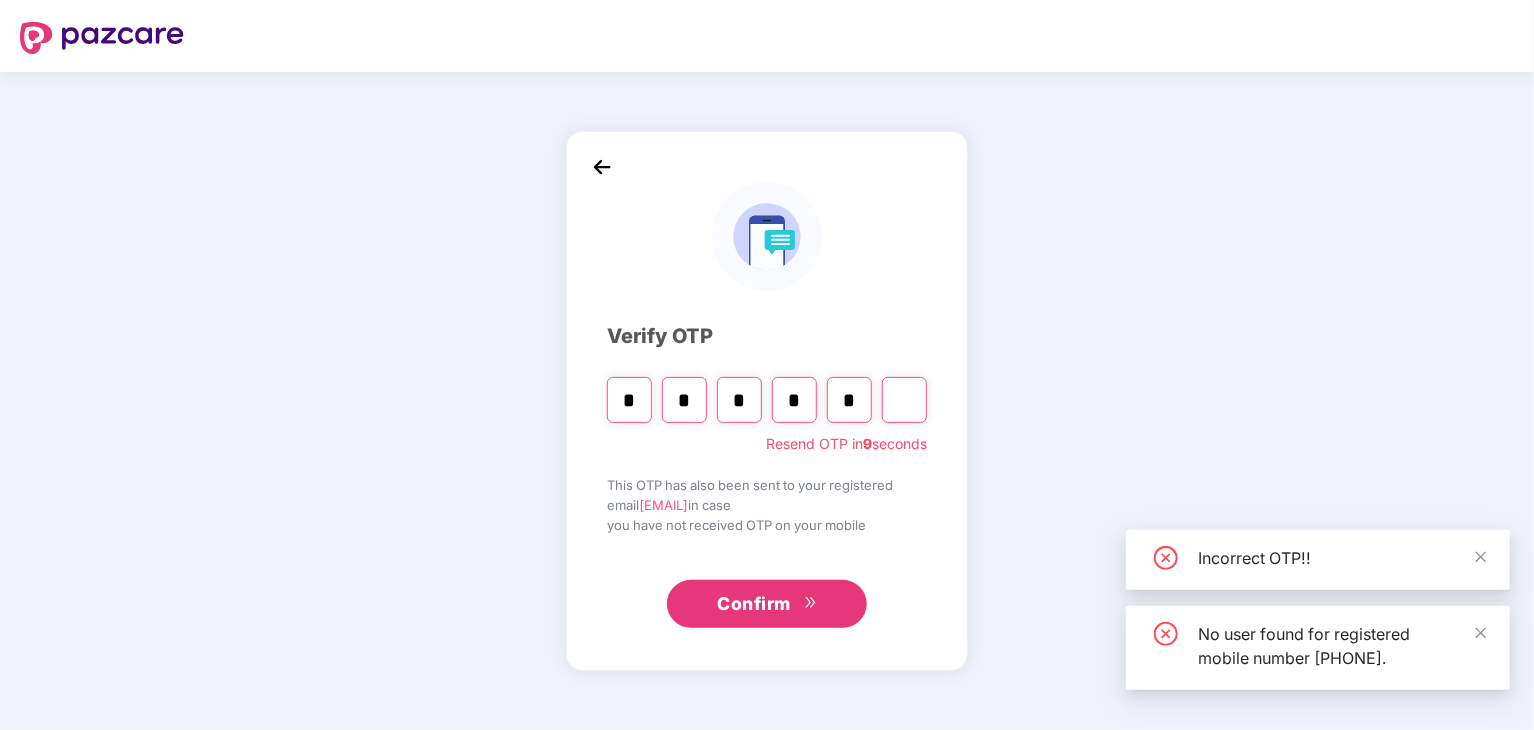 type 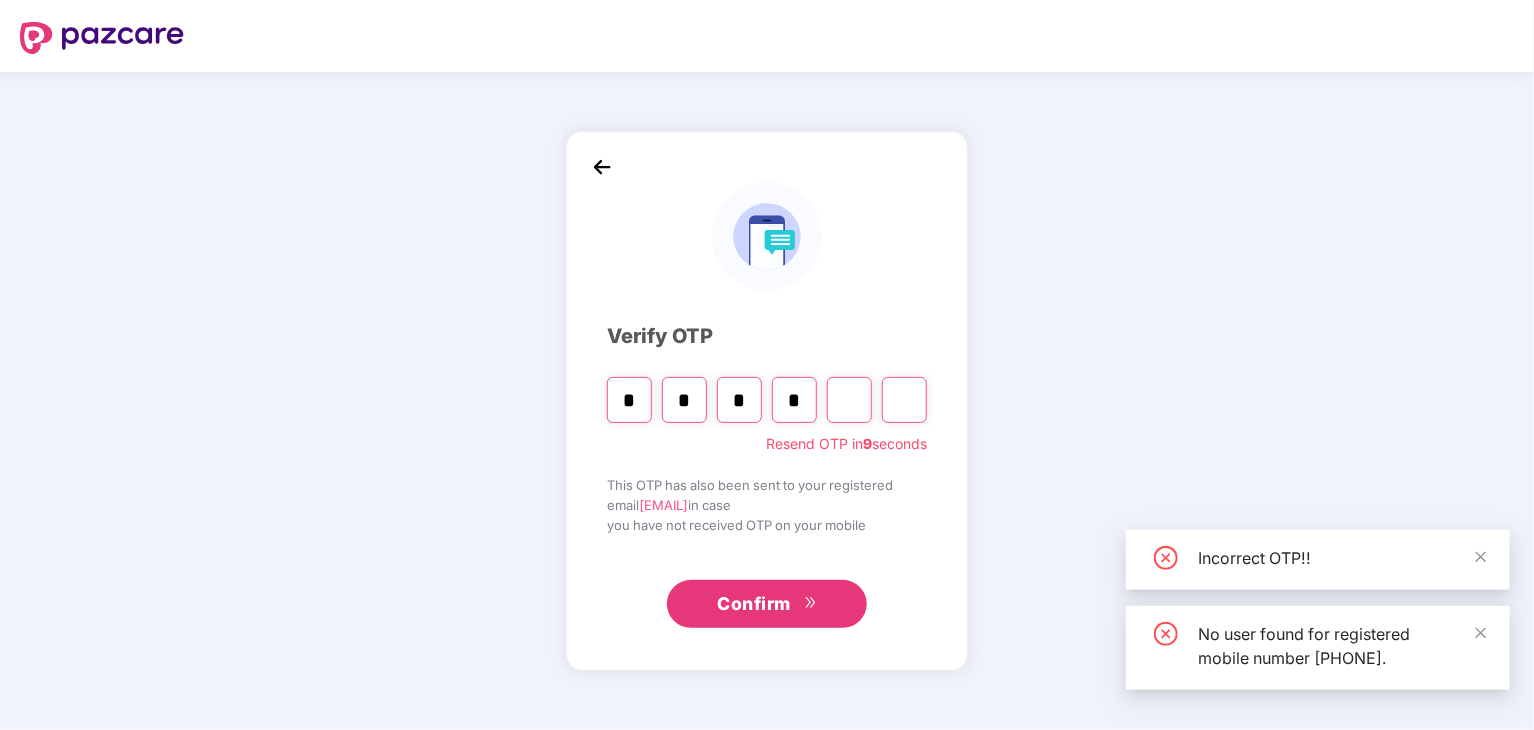 type 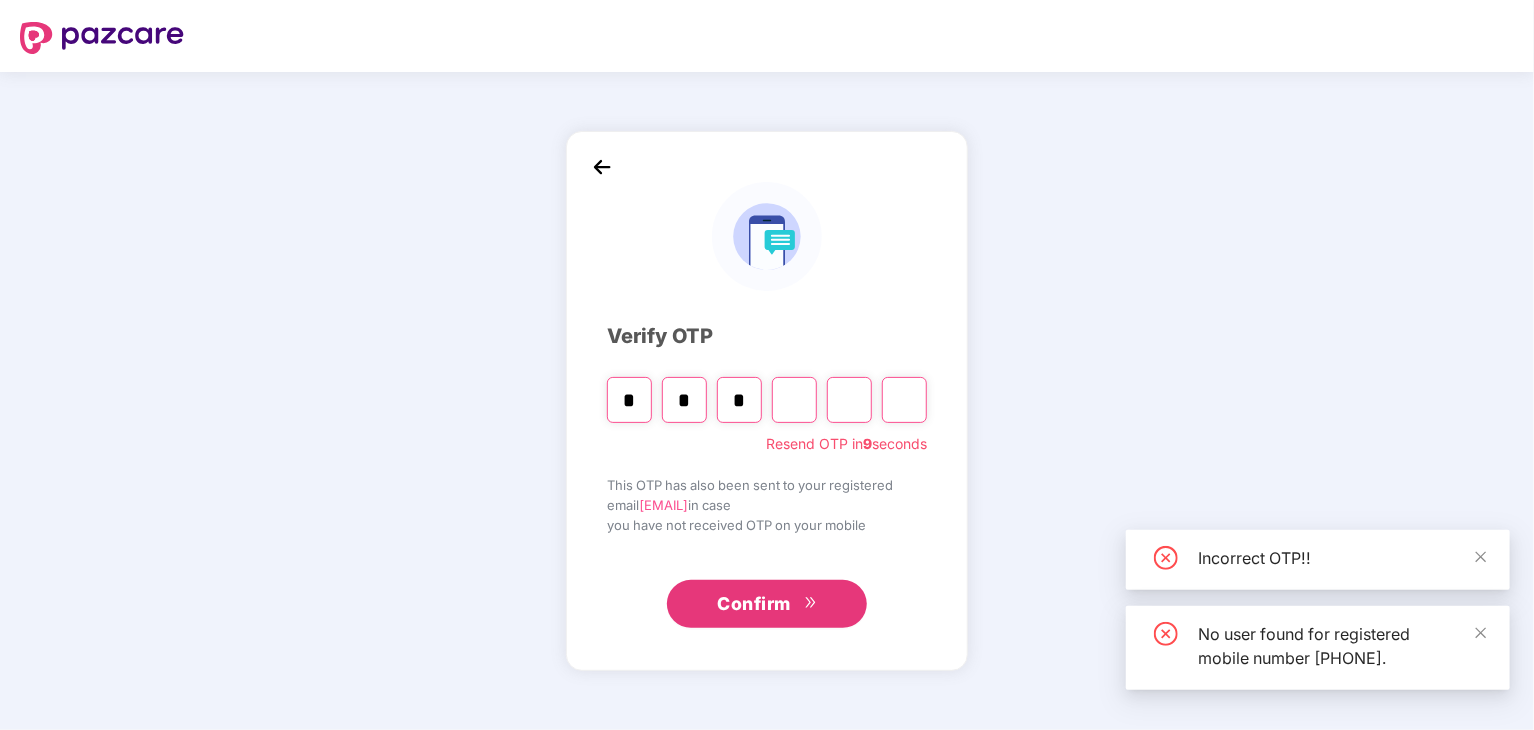 type 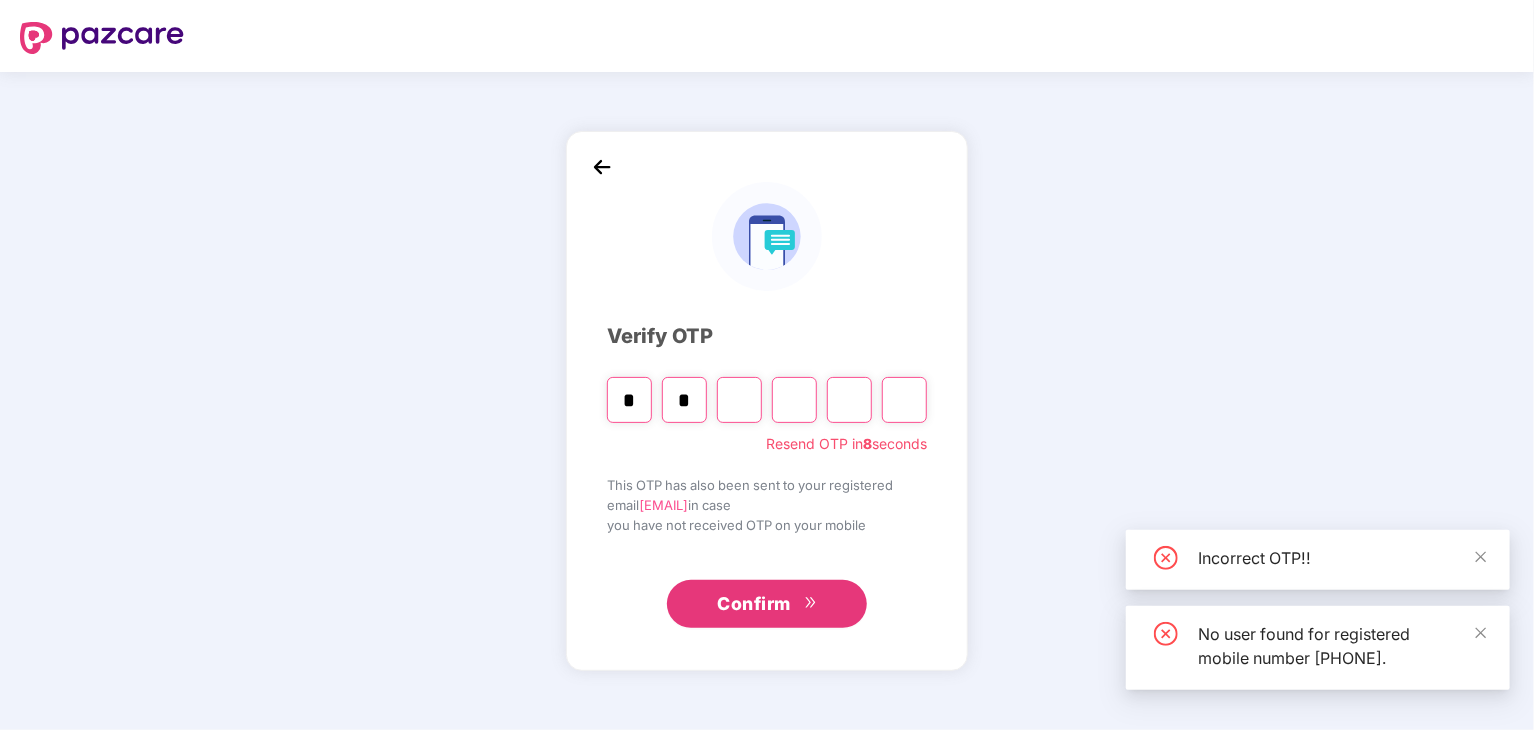 type 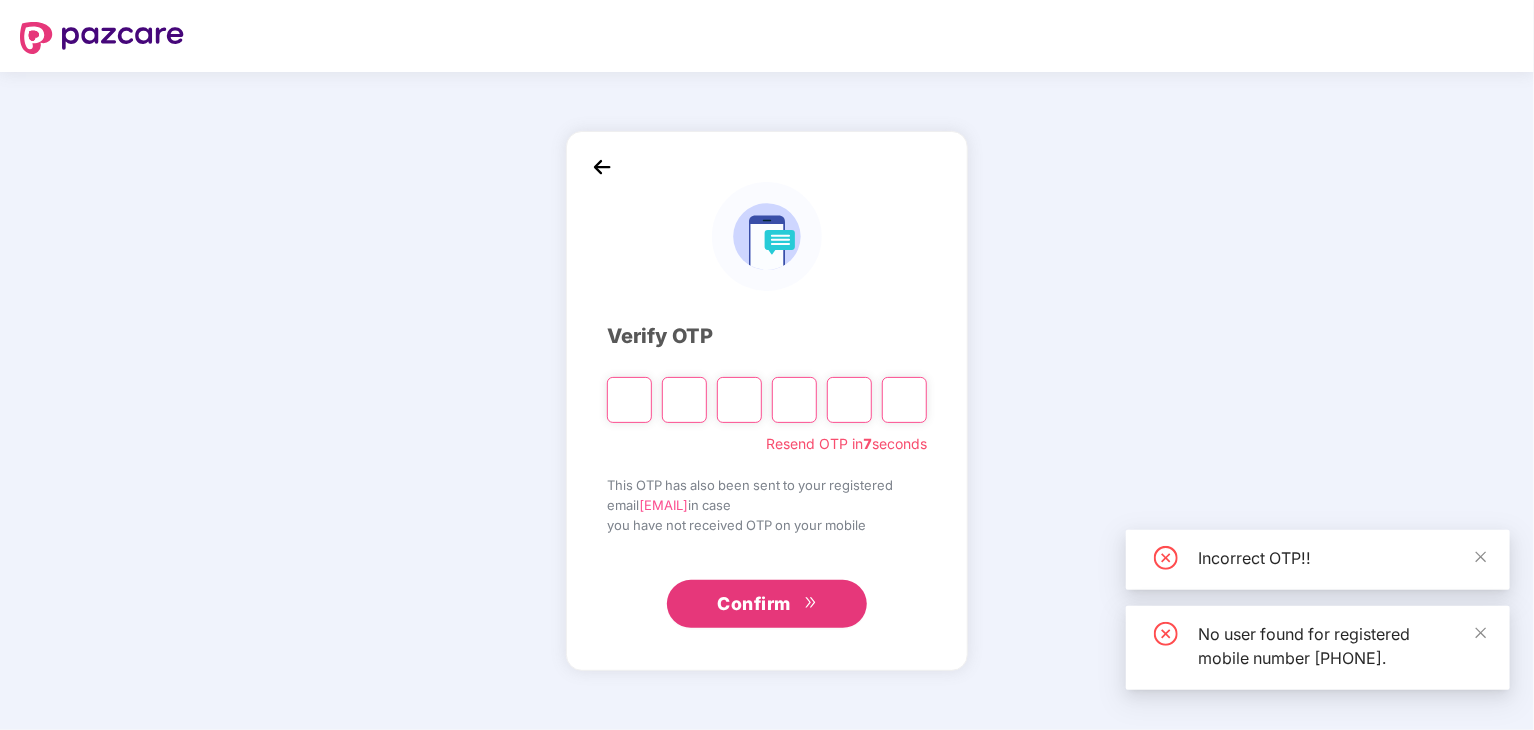 type on "*" 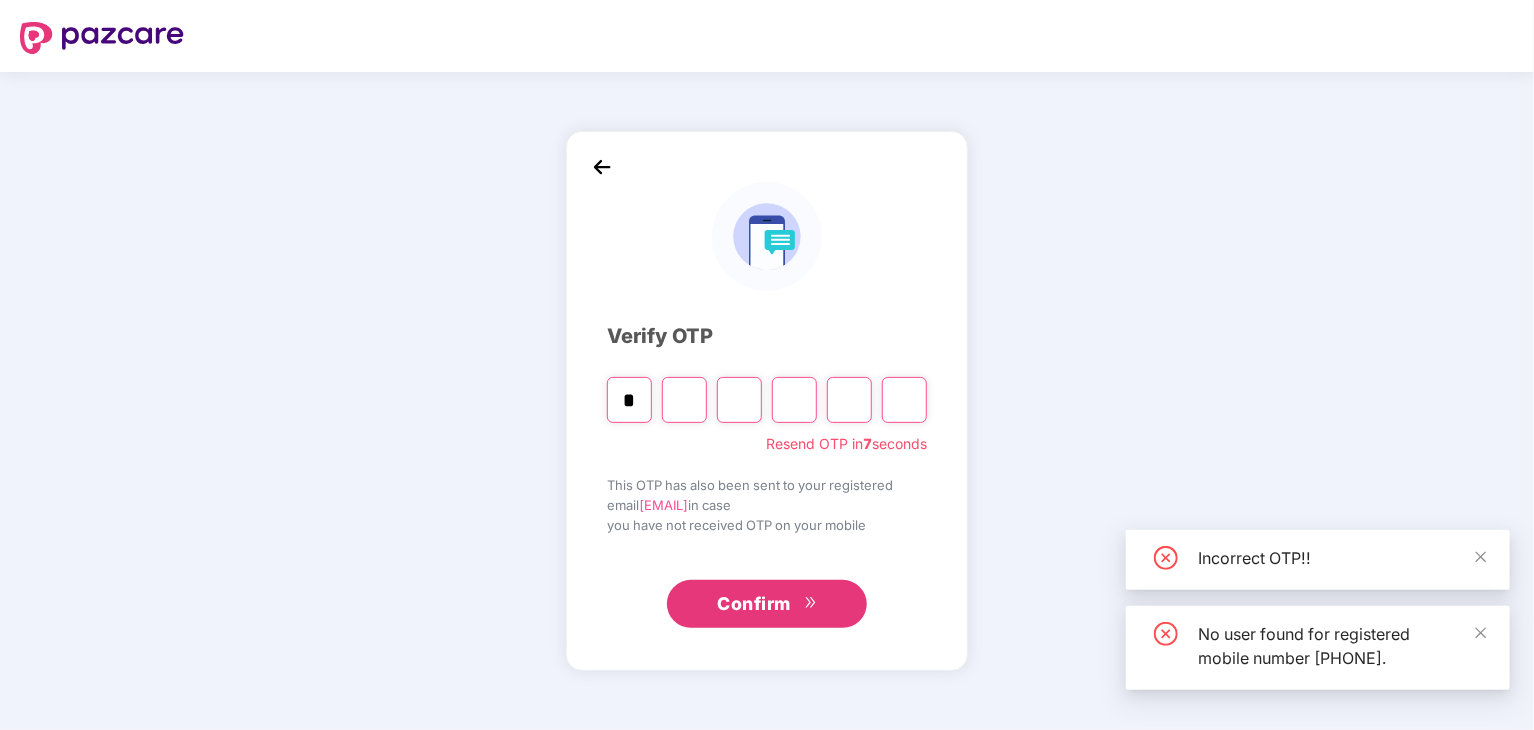 type on "*" 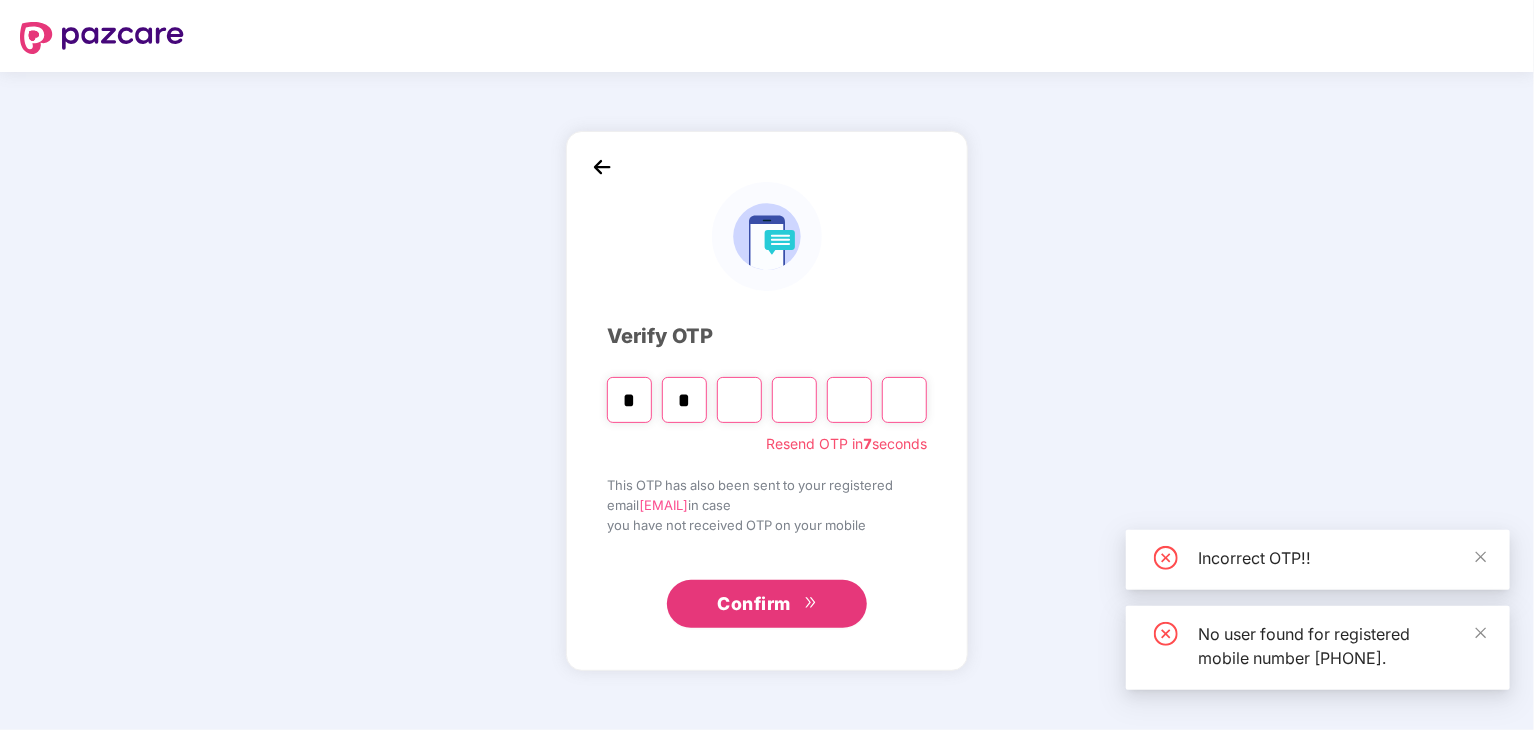 type on "*" 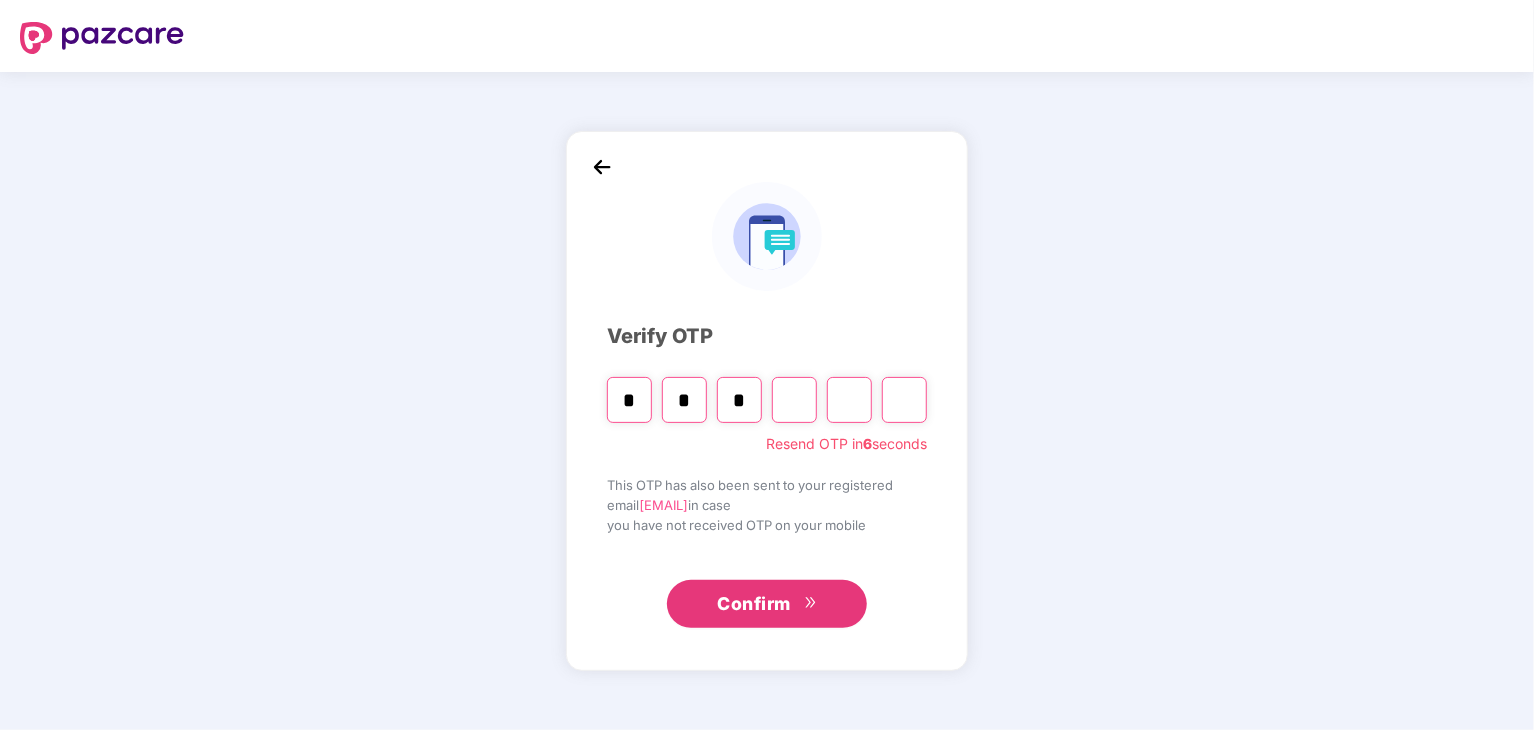 type on "*" 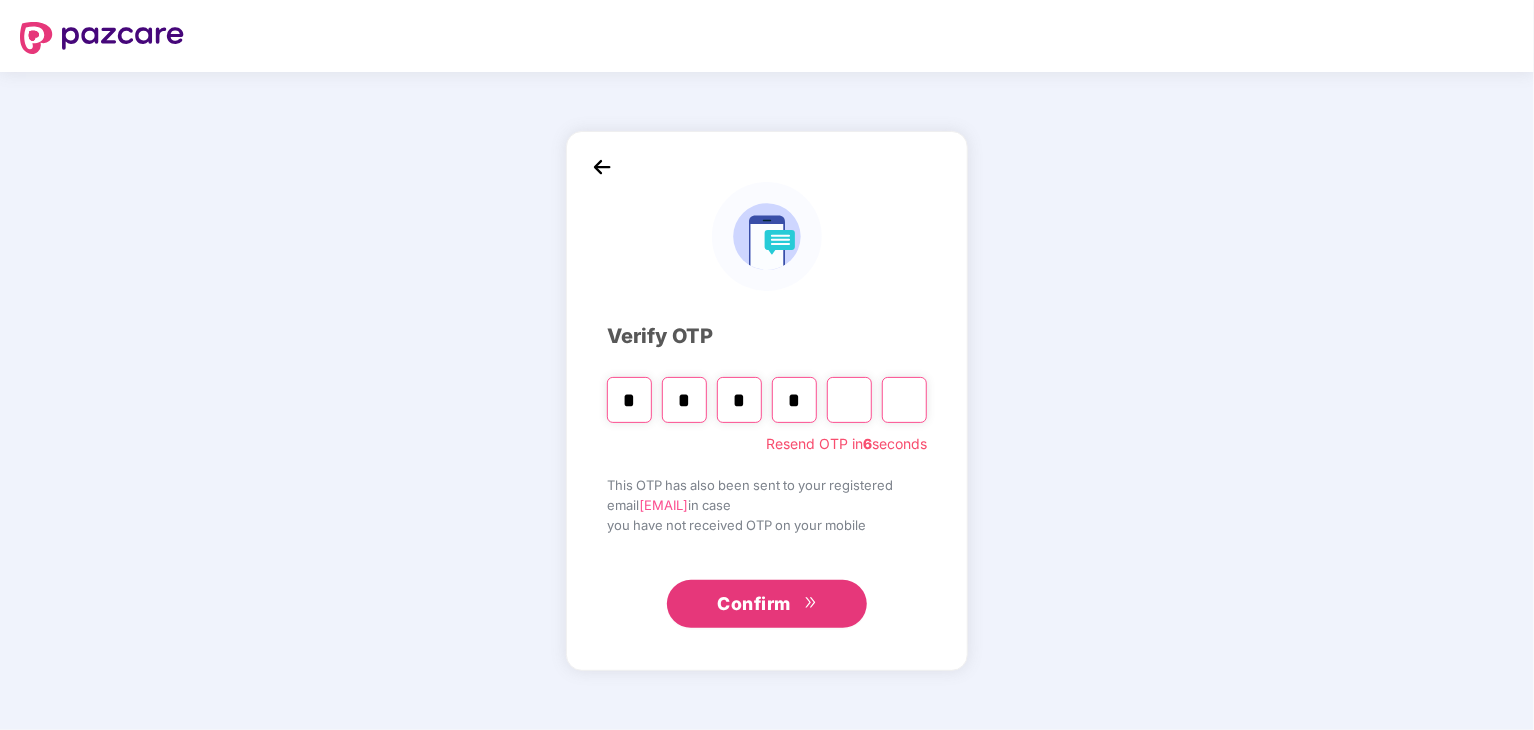 type on "*" 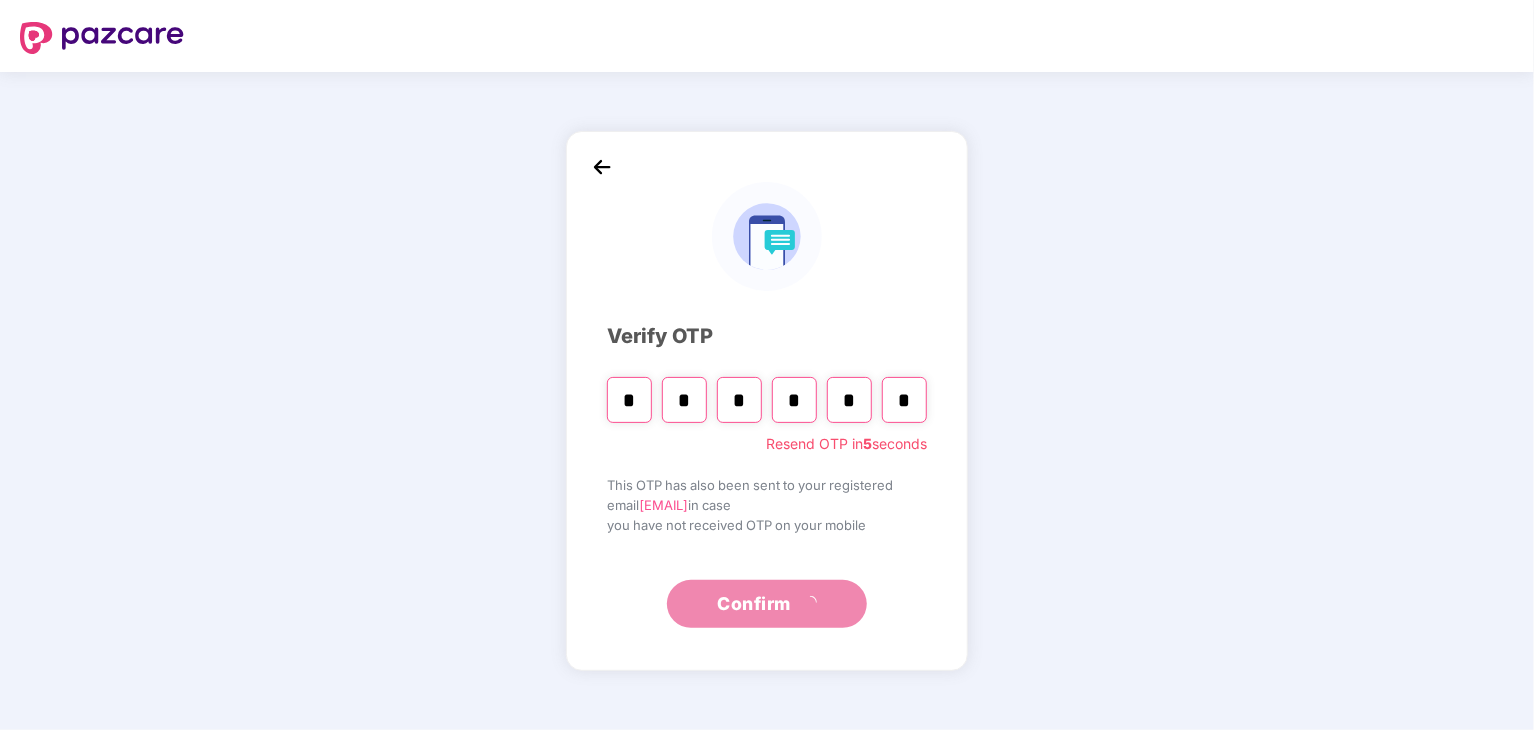 type on "*" 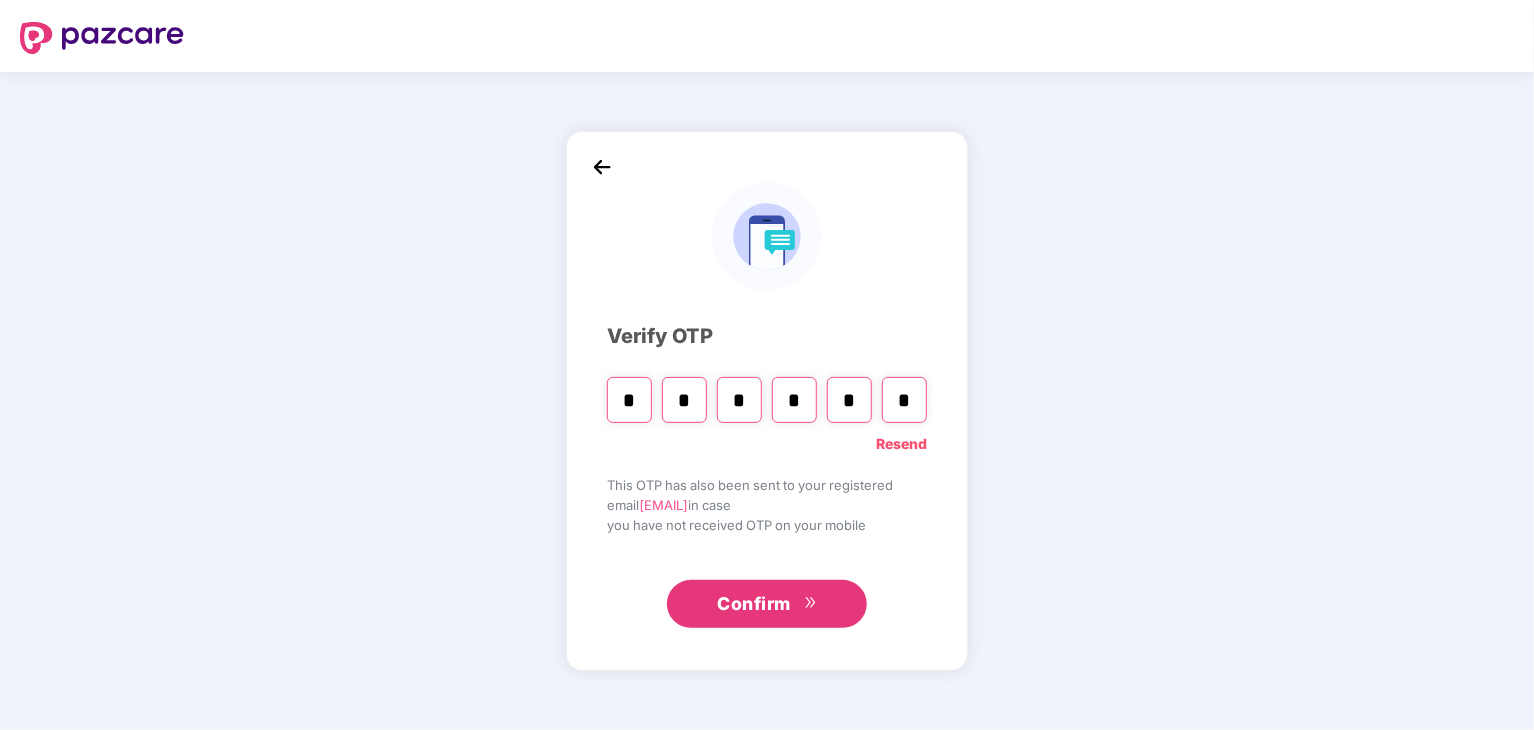 click on "Resend" at bounding box center (901, 444) 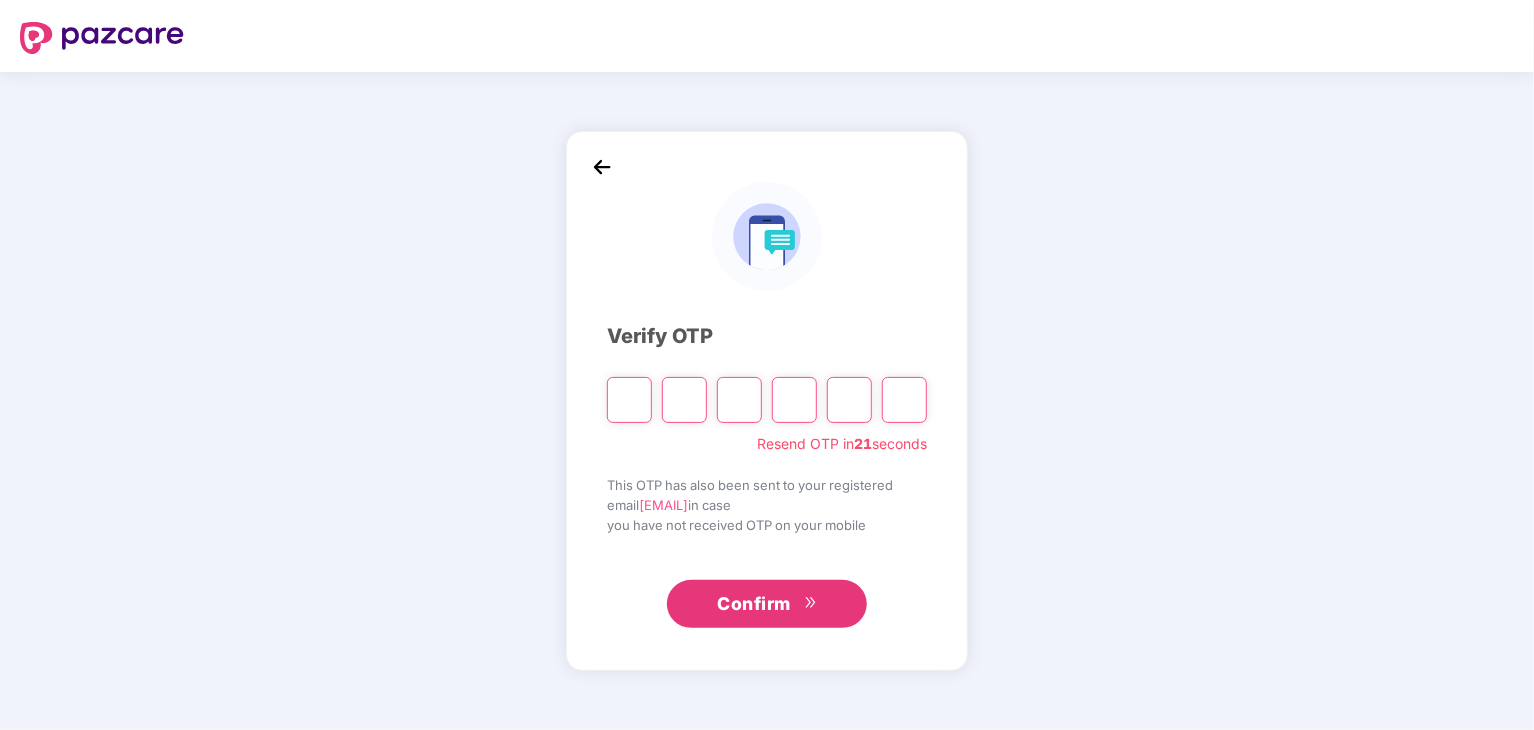 click at bounding box center [629, 400] 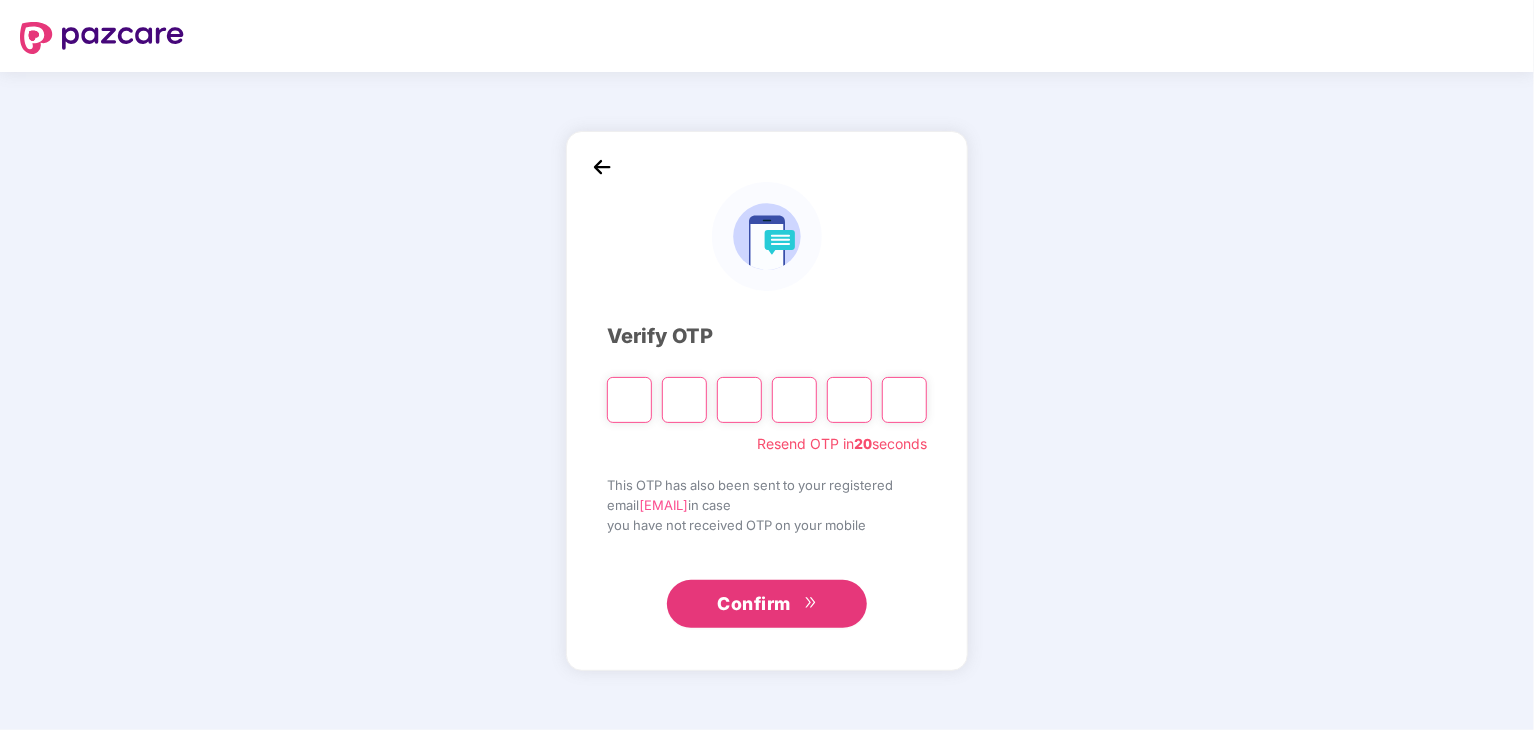 type on "*" 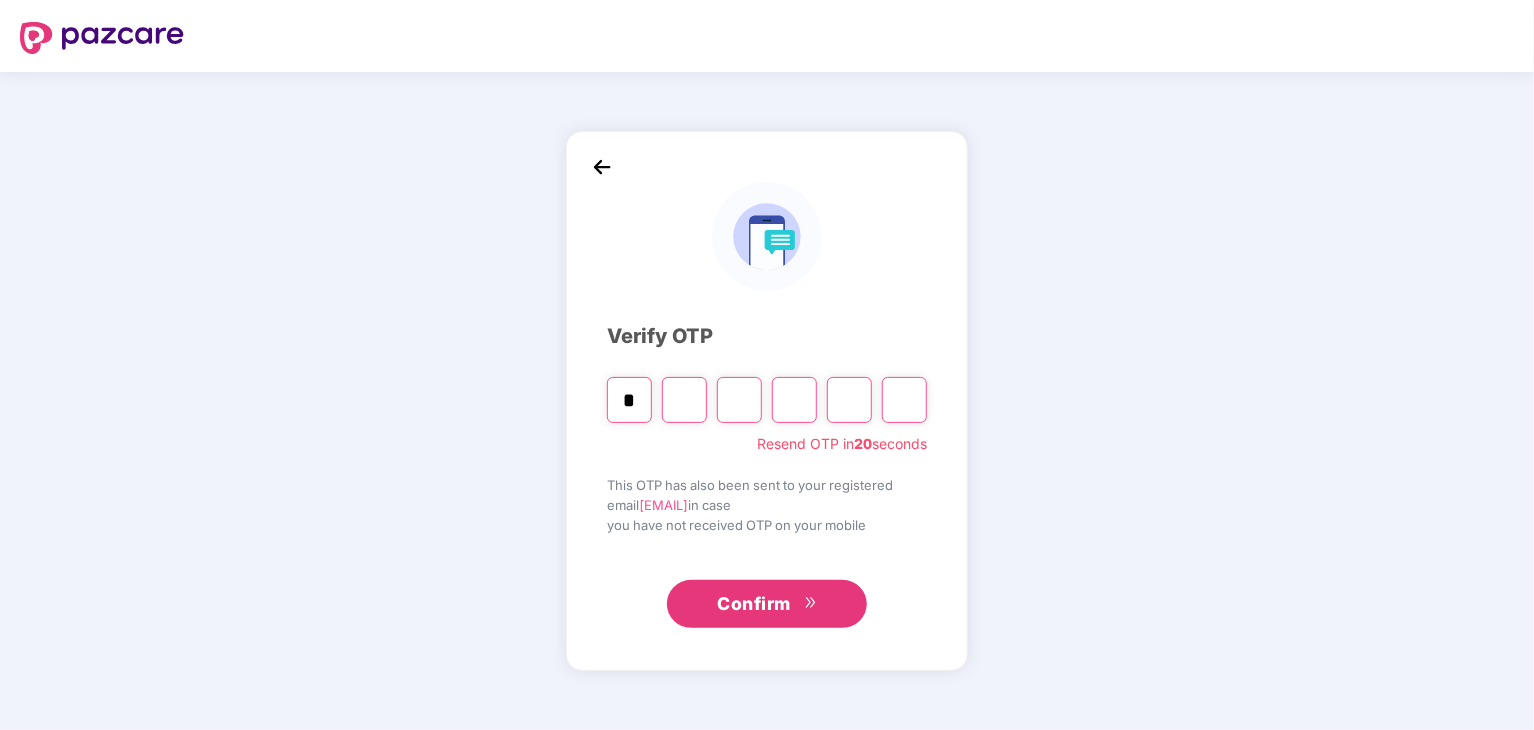 type on "*" 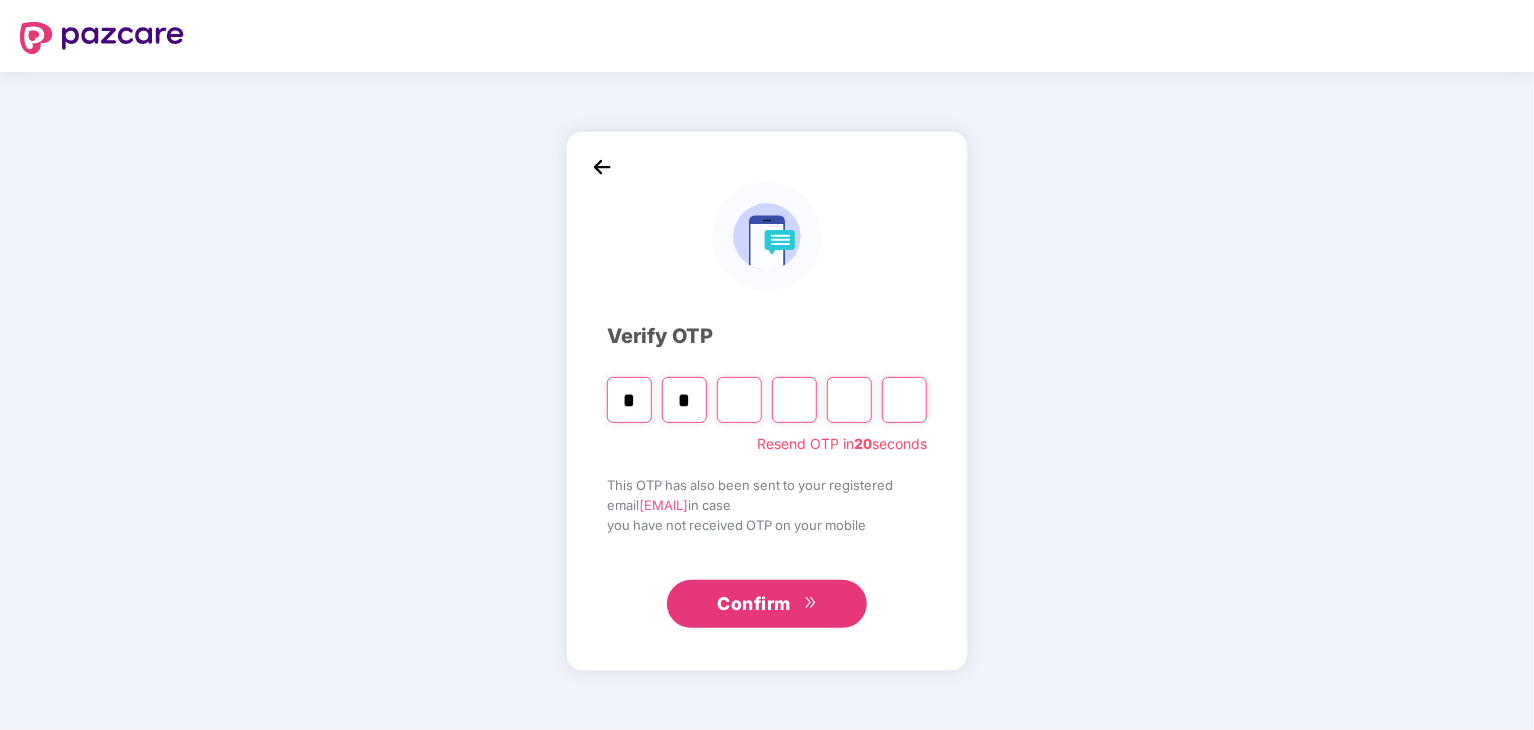 type on "*" 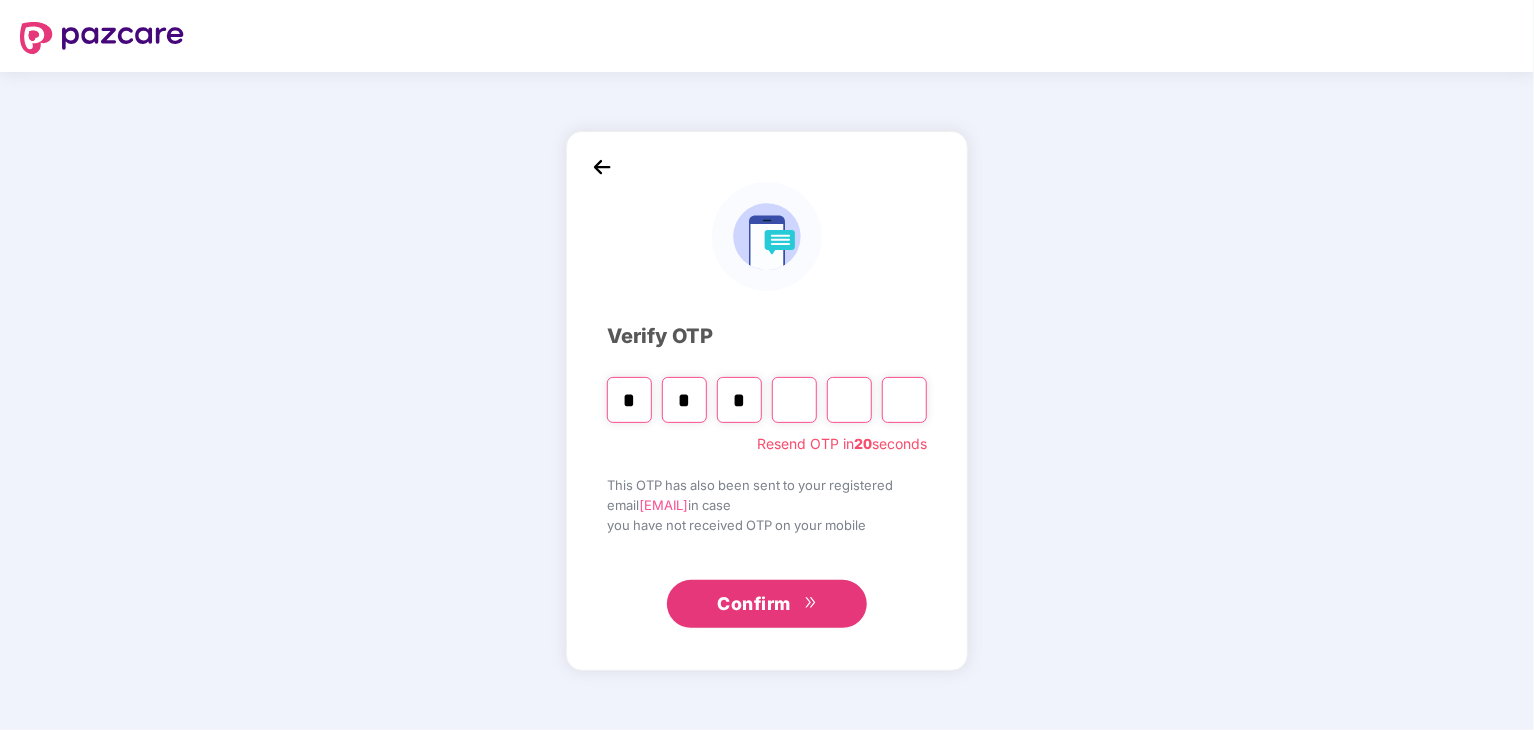 type on "*" 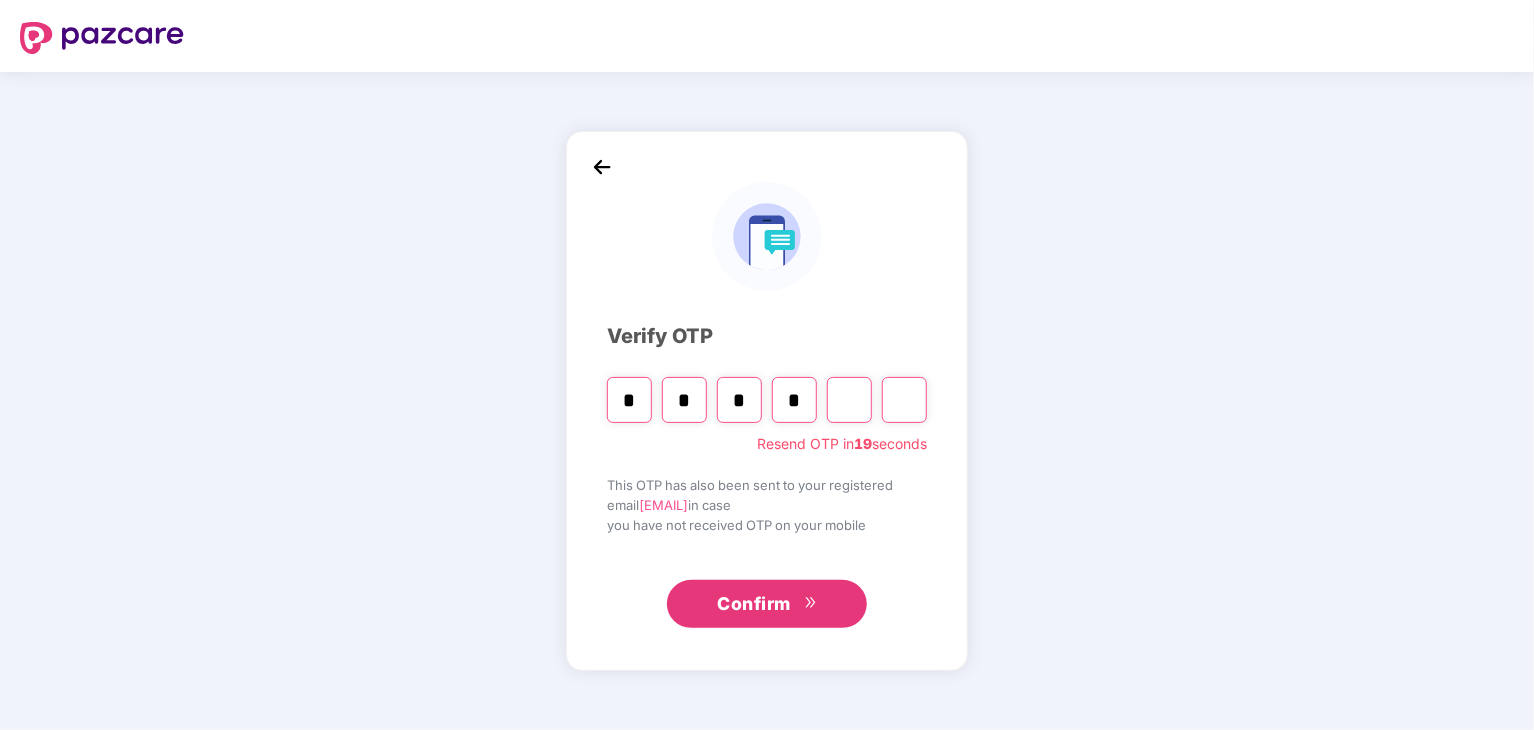 type on "*" 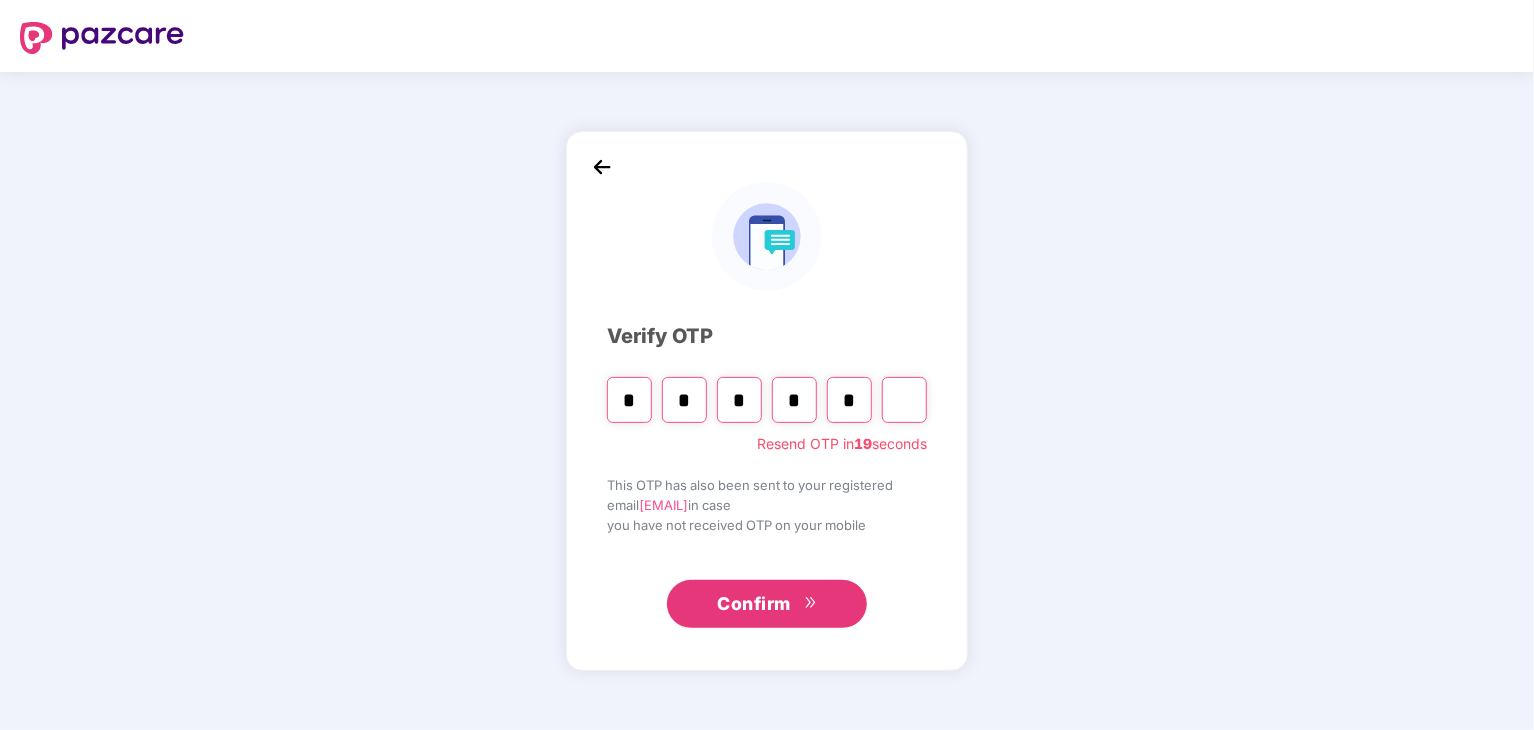 type on "*" 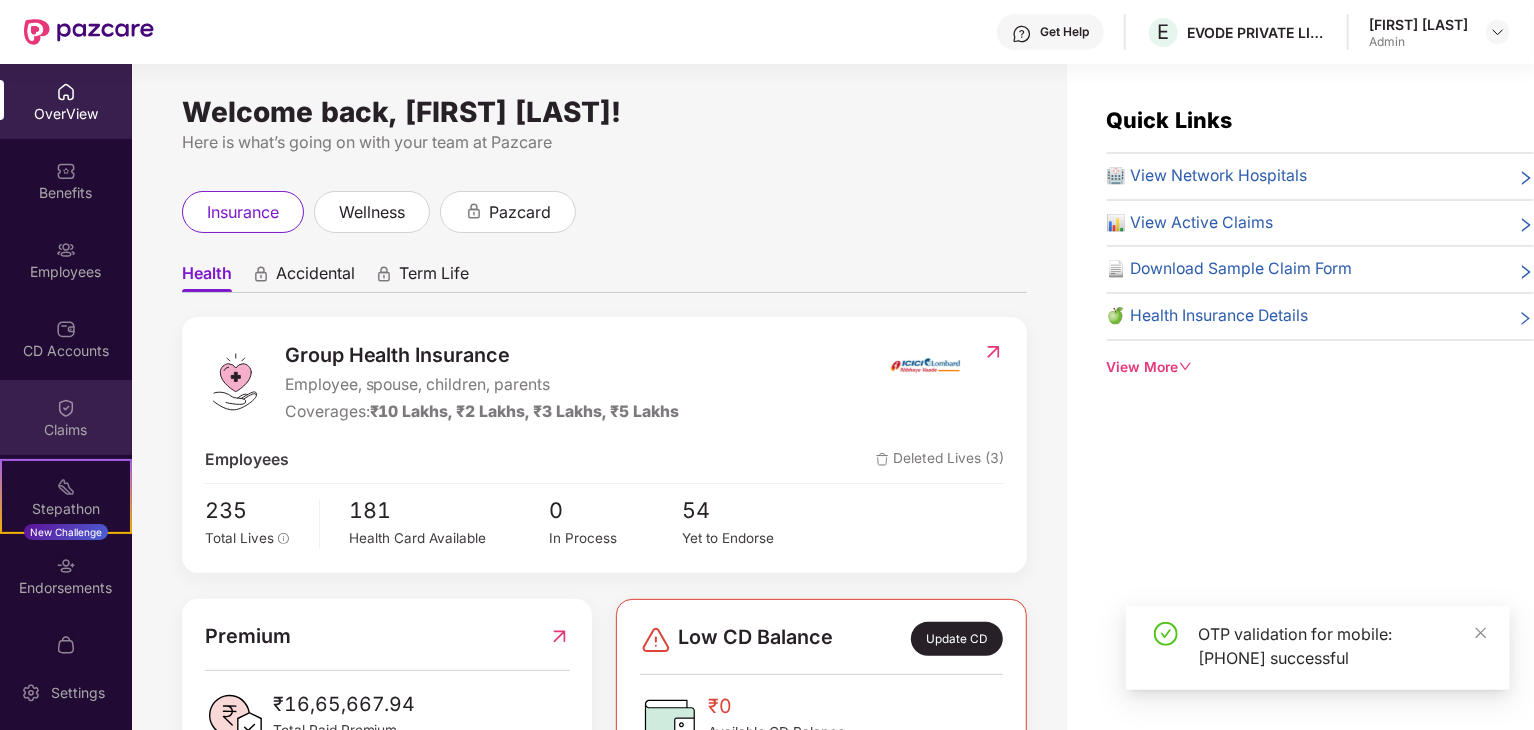 click on "Claims" at bounding box center (66, 430) 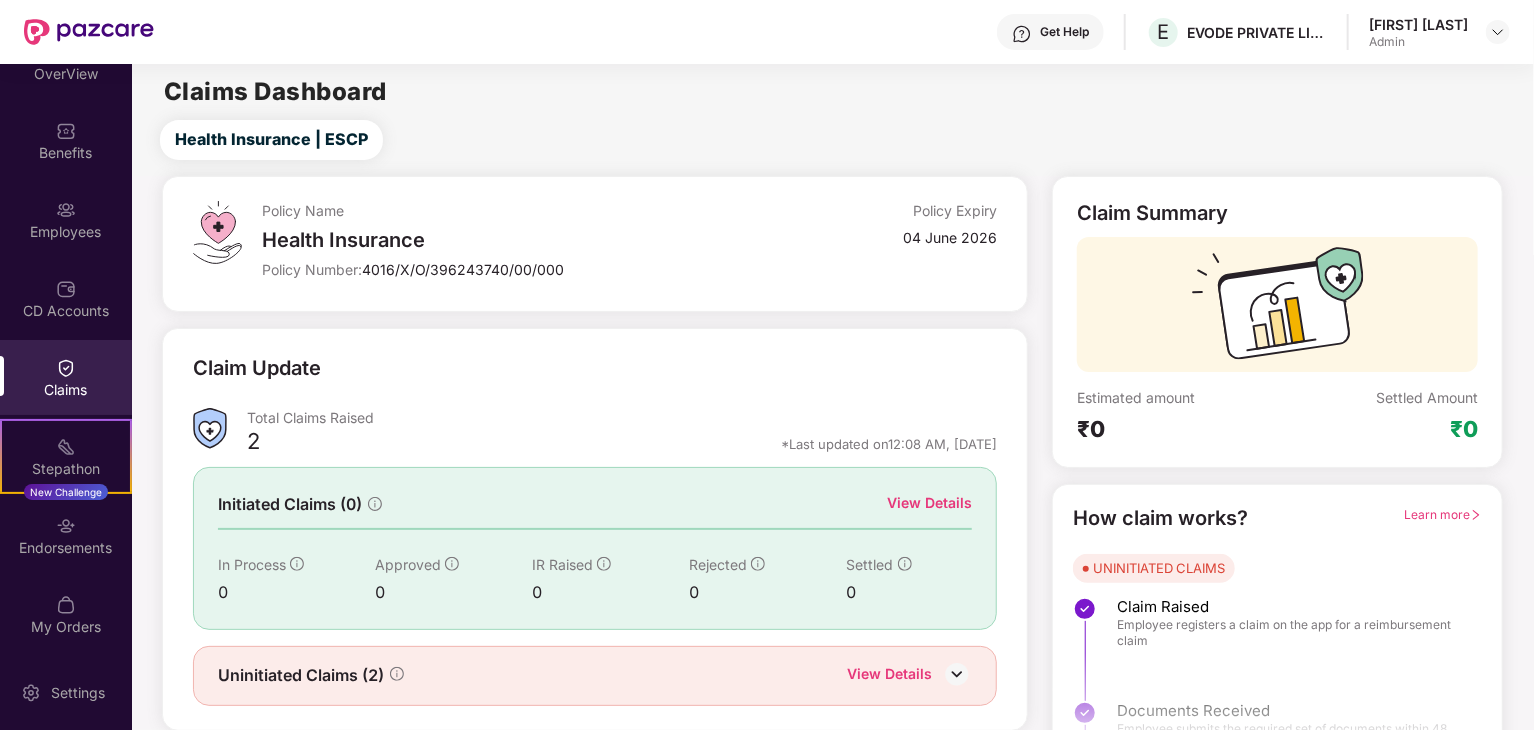 scroll, scrollTop: 41, scrollLeft: 0, axis: vertical 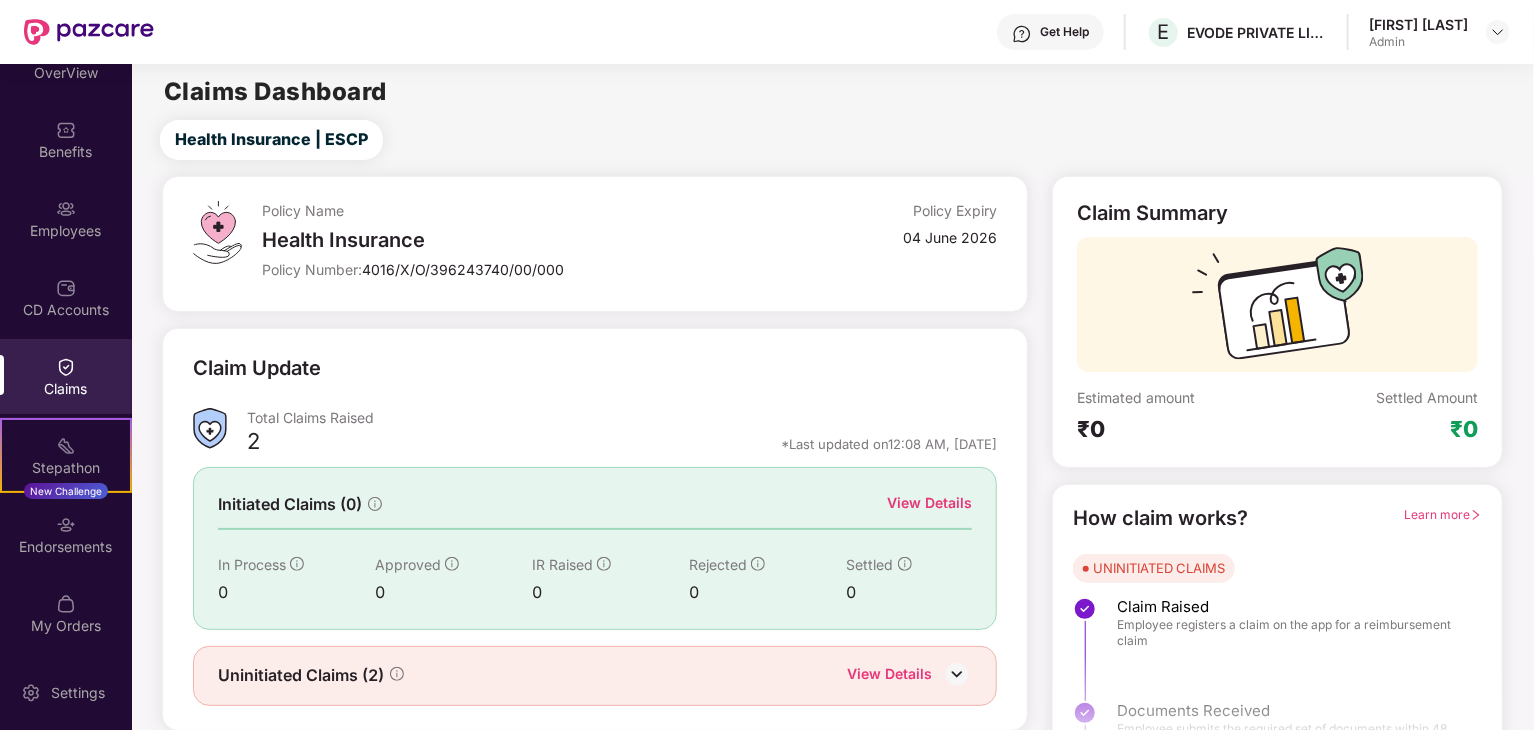 click on "Claim Update Total Claims Raised 2 *Last updated on  12:08 AM, 31 Jul 2025 Initiated Claims (0) View Details In Process 0 Approved 0 IR Raised 0 Rejected 0 Settled 0 Uninitiated Claims (2) View Details" at bounding box center (595, 529) 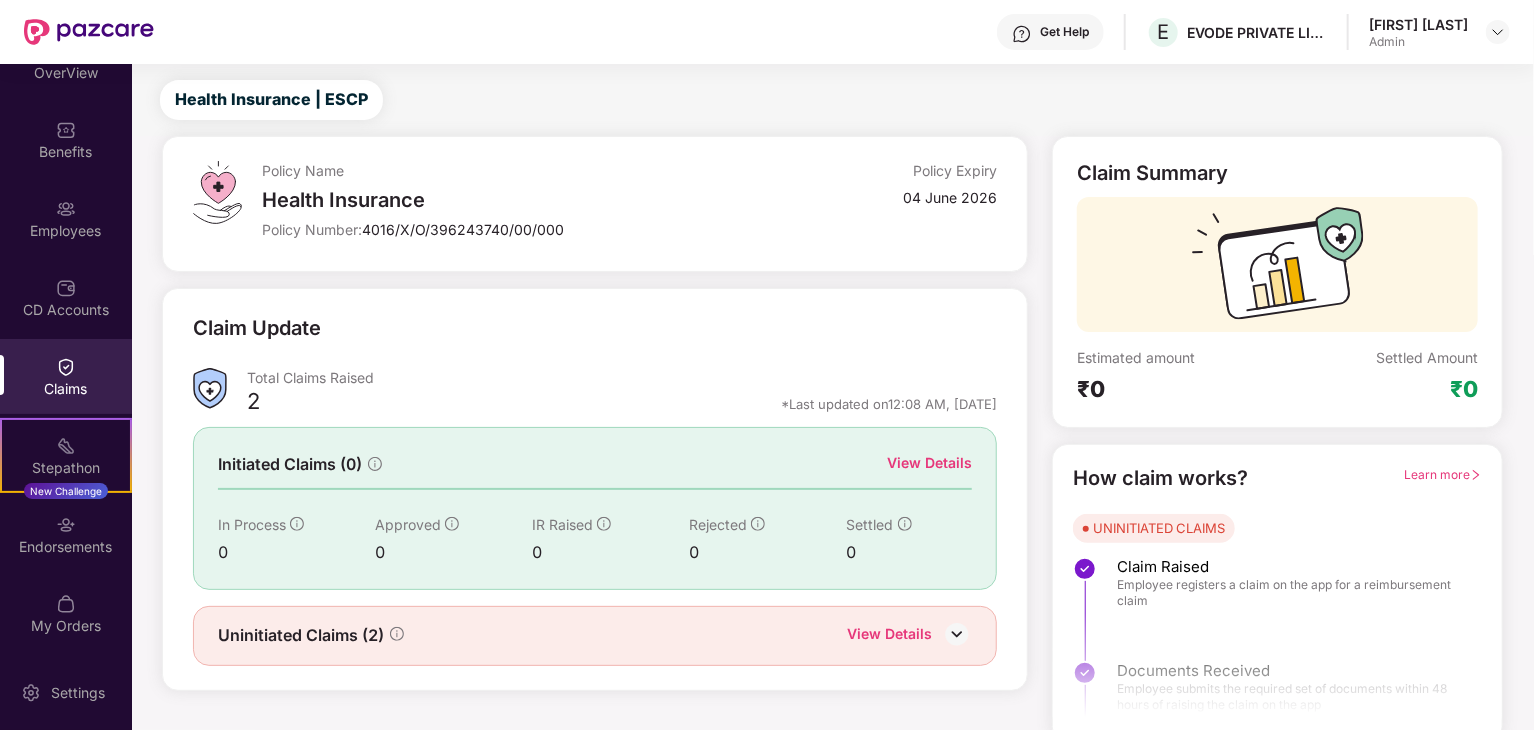 scroll, scrollTop: 52, scrollLeft: 0, axis: vertical 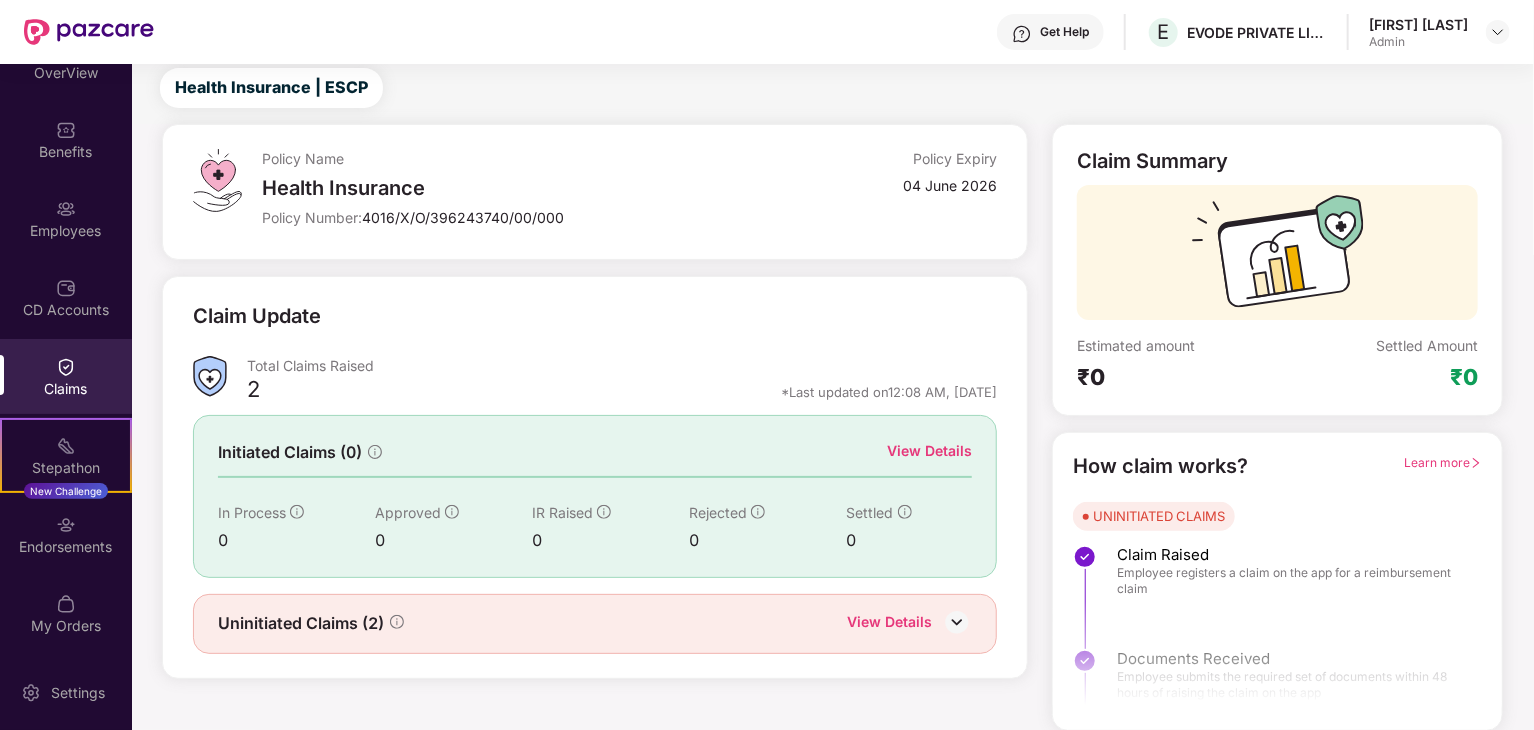 click on "View Details" at bounding box center [889, 624] 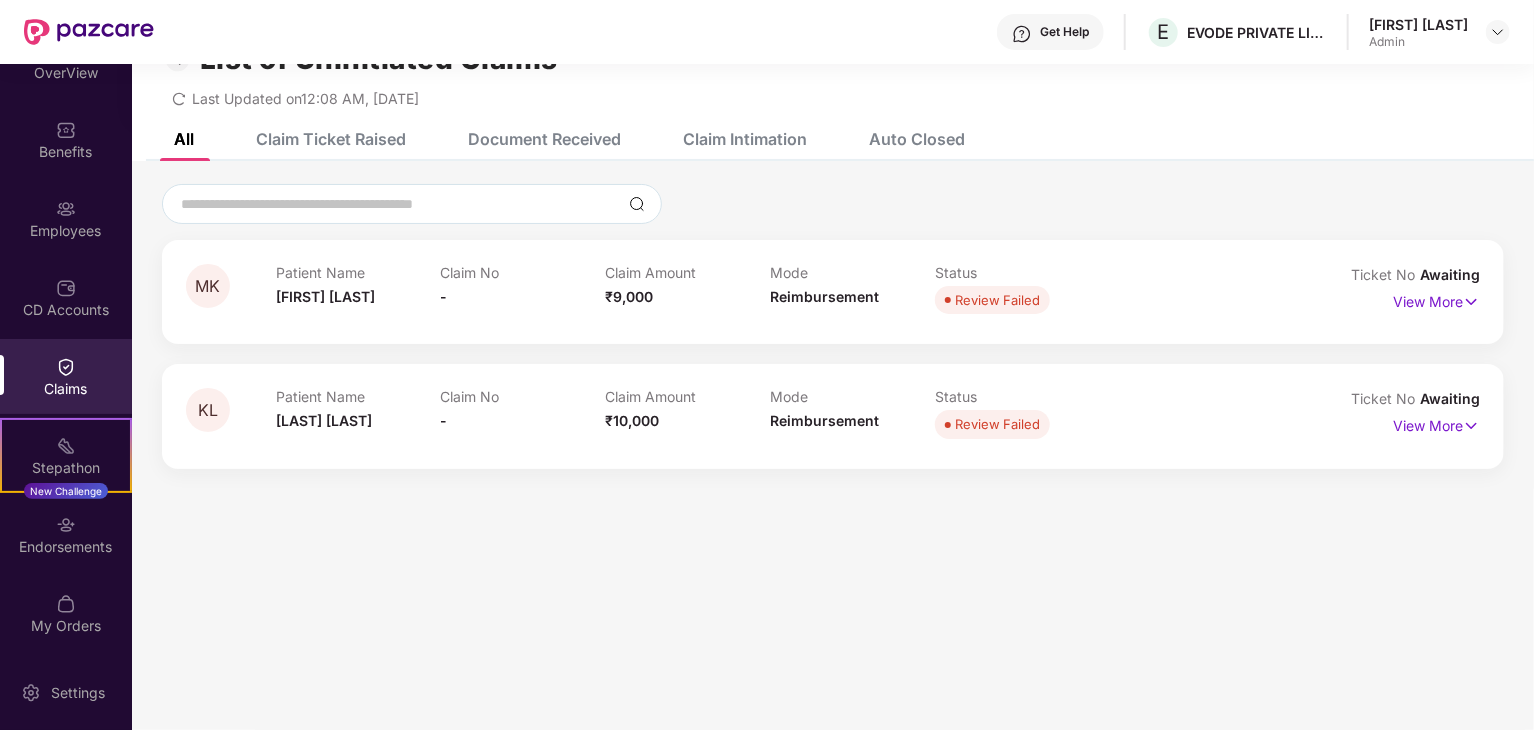 click on "Claims" at bounding box center (66, 376) 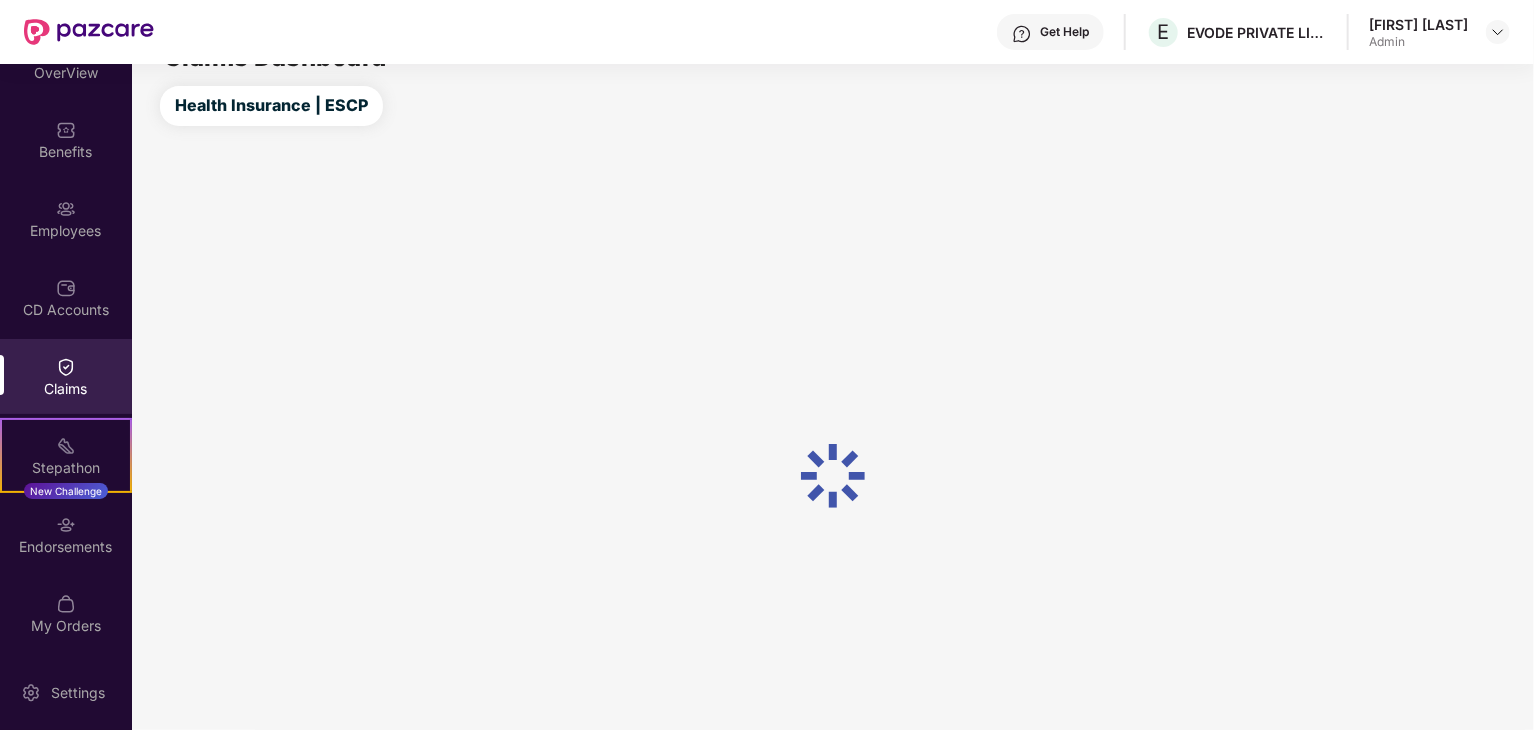 scroll, scrollTop: 52, scrollLeft: 0, axis: vertical 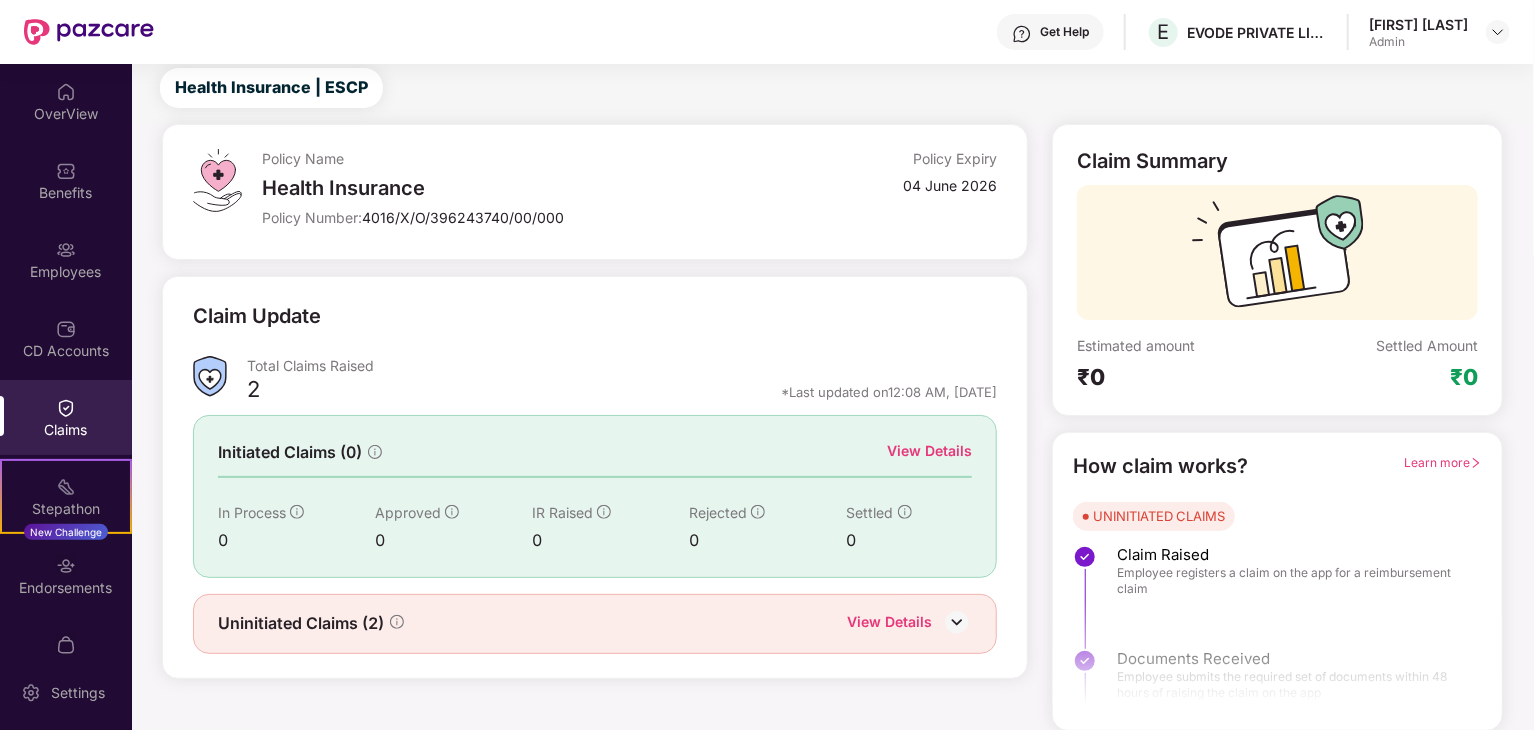 click at bounding box center [1278, 257] 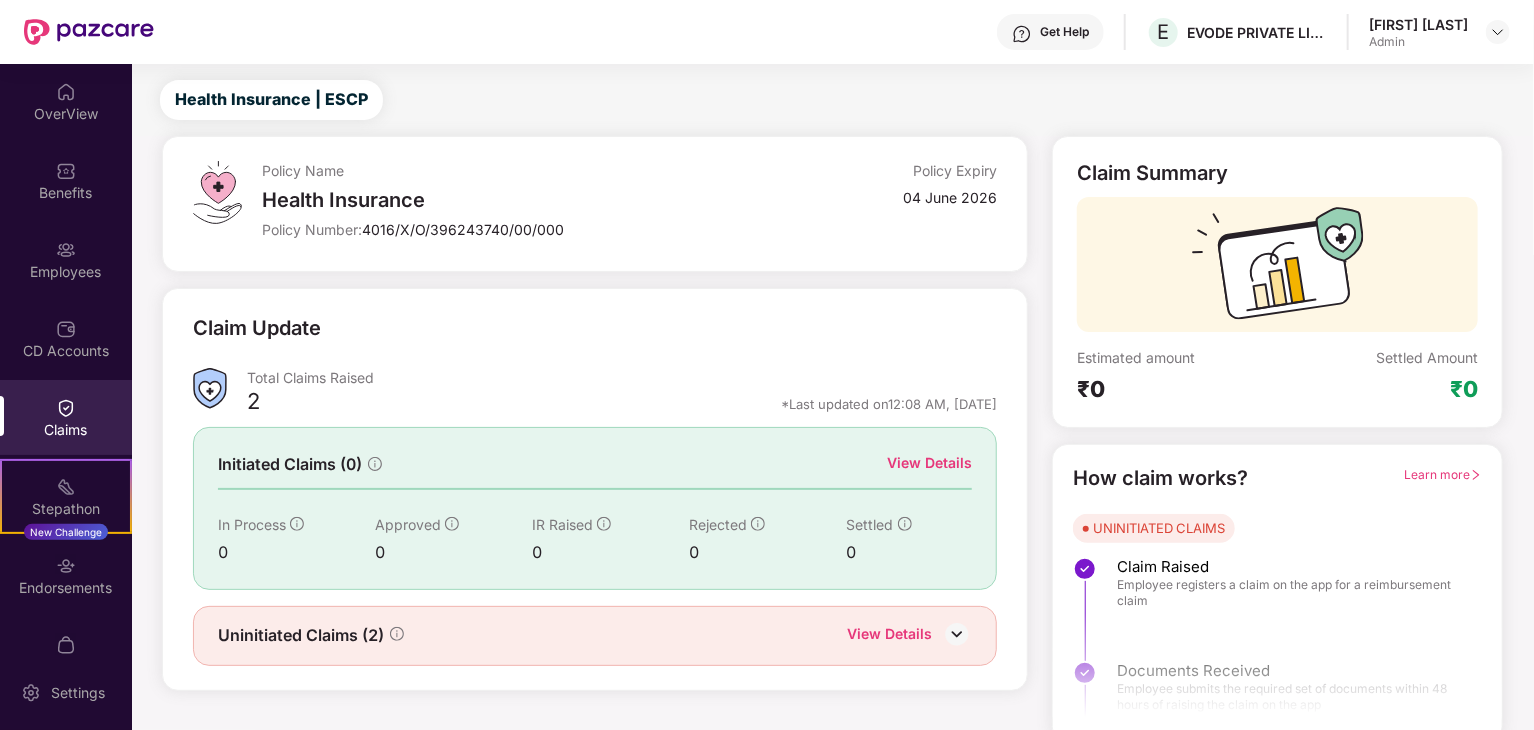 scroll, scrollTop: 52, scrollLeft: 0, axis: vertical 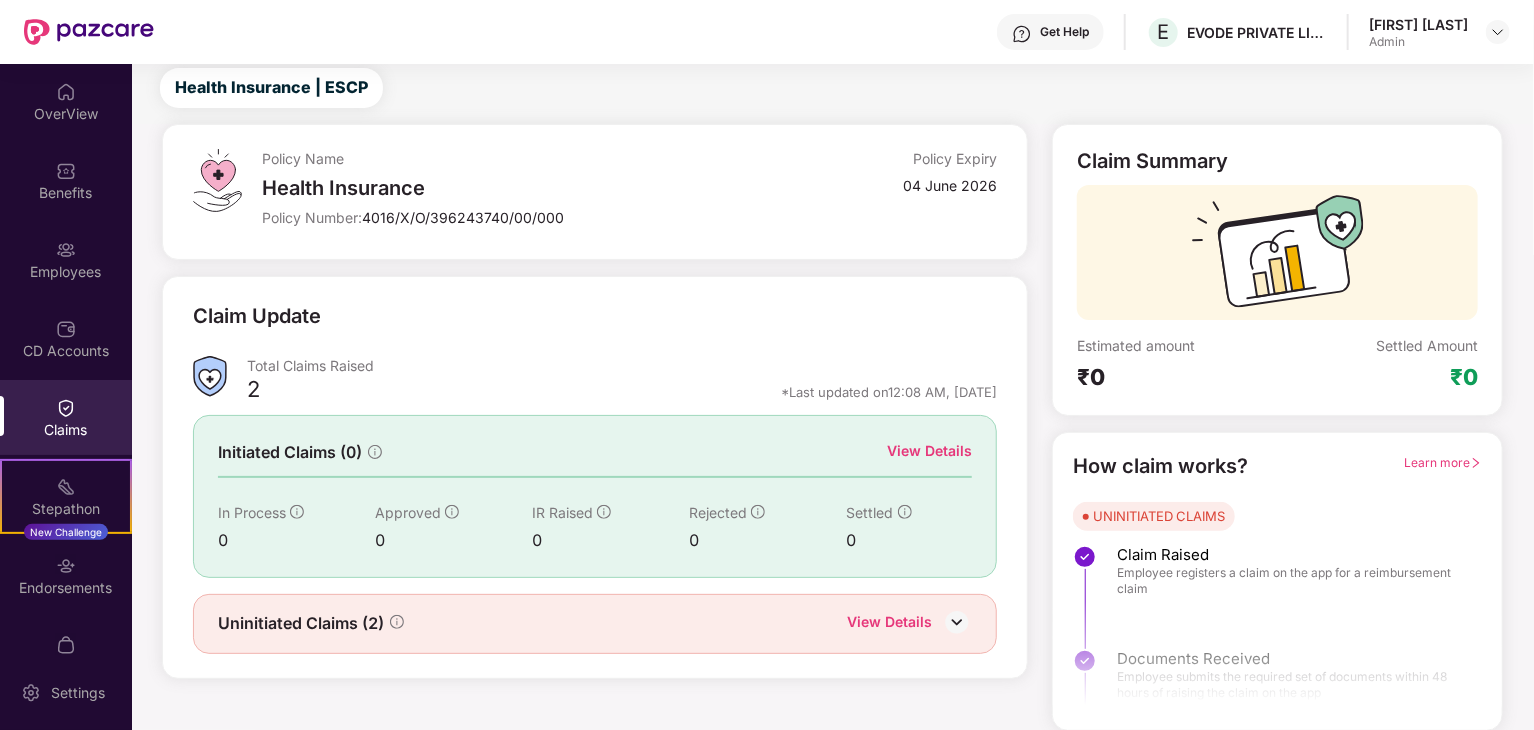 click on "Uninitiated Claims (2) View Details" at bounding box center (595, 624) 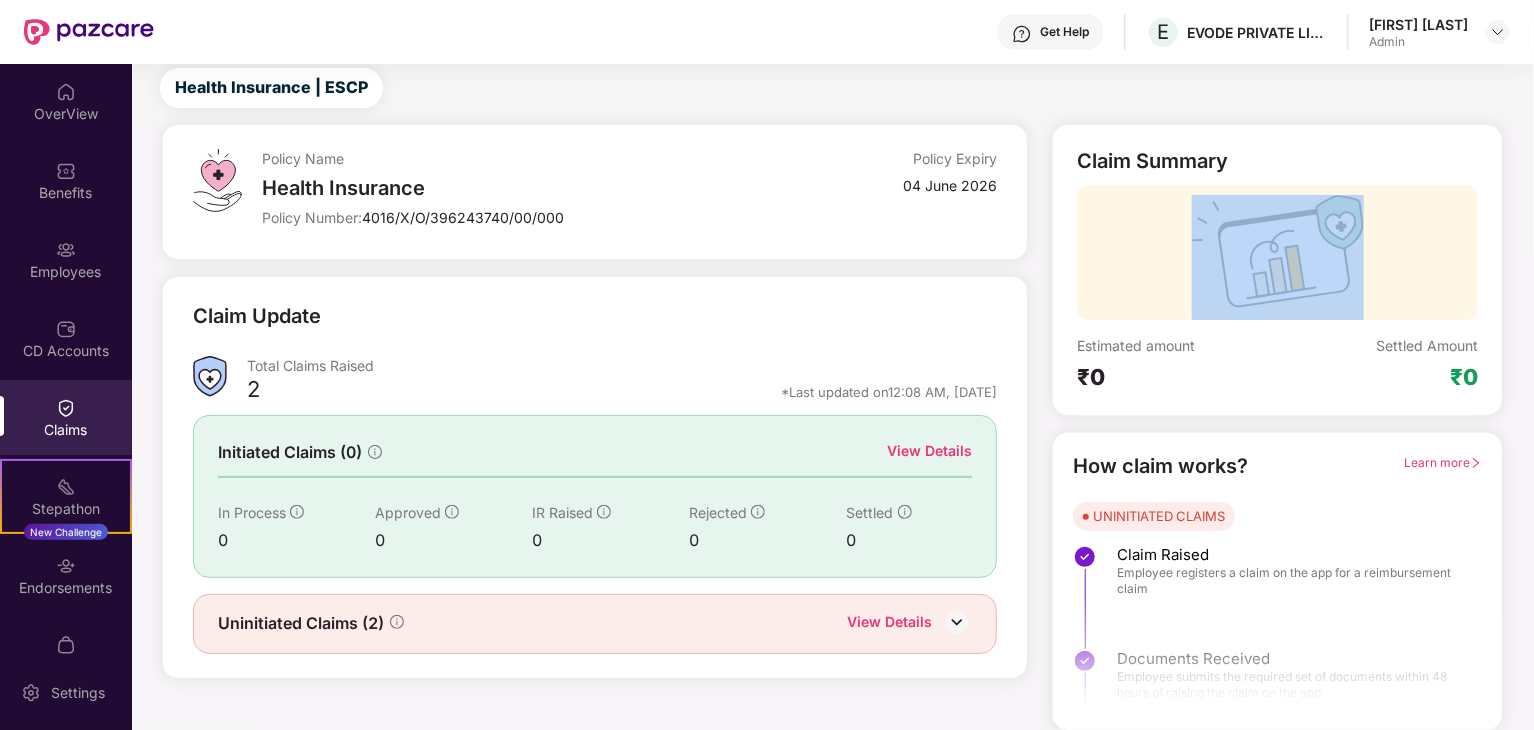 drag, startPoint x: 1531, startPoint y: 262, endPoint x: 1534, endPoint y: 105, distance: 157.02866 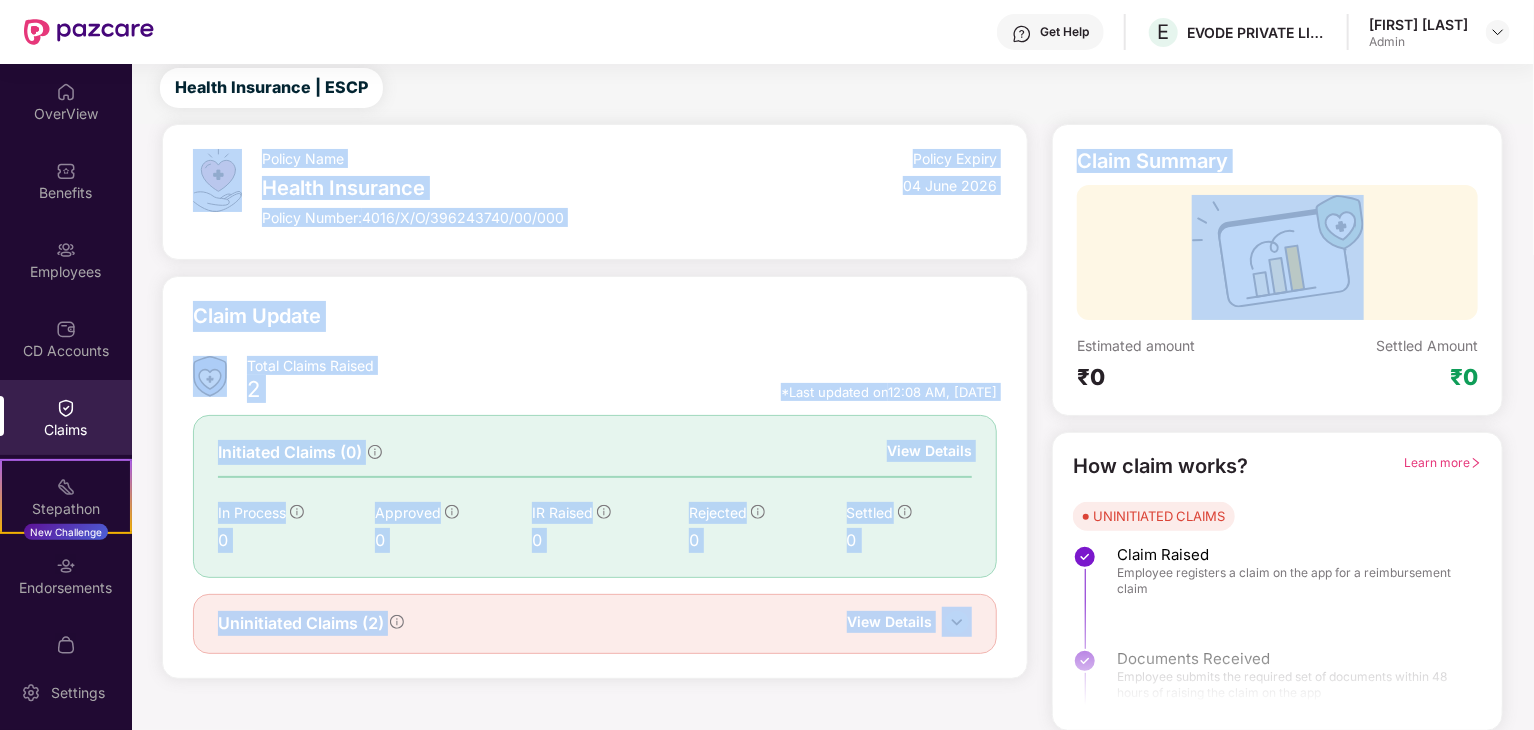 click on "Claim Summary Estimated amount ₹0 Settled Amount ₹0 How claim works? Learn more  UNINITIATED CLAIMS Claim Raised Employee registers a claim on the app for a reimbursement claim Documents Received Employee submits the required set of documents within 48 hours of raising the claim on the app Claim Intimation The employee has been requested to forward the required documents to the insurer, however, the insurer has not acknowledged receiving them yet INITIATED CLAIMS Under Process The Claim is being reviewed by the TPA/Insurer IR Raised More information/documents is required by the TPA/Insurer Approved The Claim has been approved and the final claim amount has been finalised Settled The final Claim amount is disbursed to the employee's bank account" at bounding box center [1277, 427] 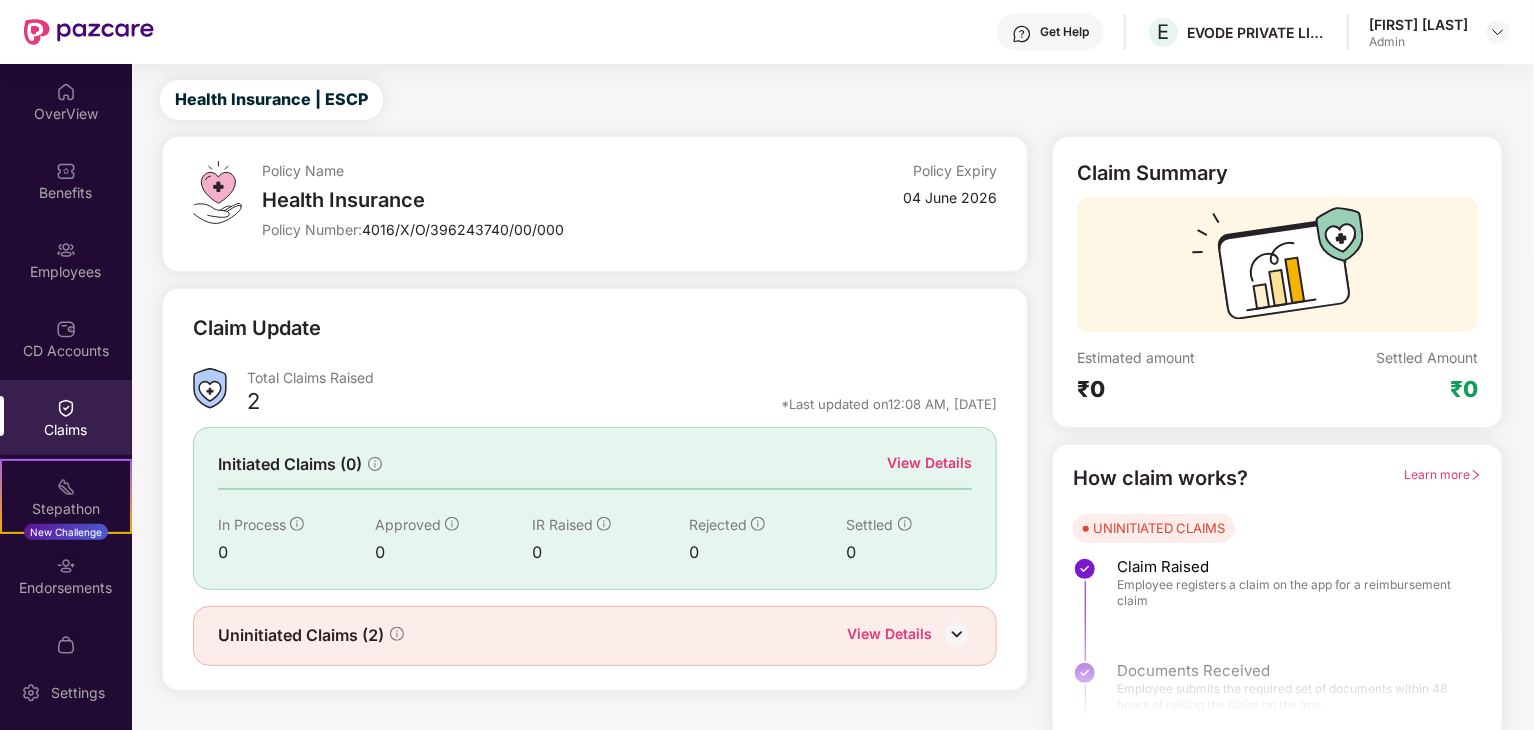 scroll, scrollTop: 52, scrollLeft: 0, axis: vertical 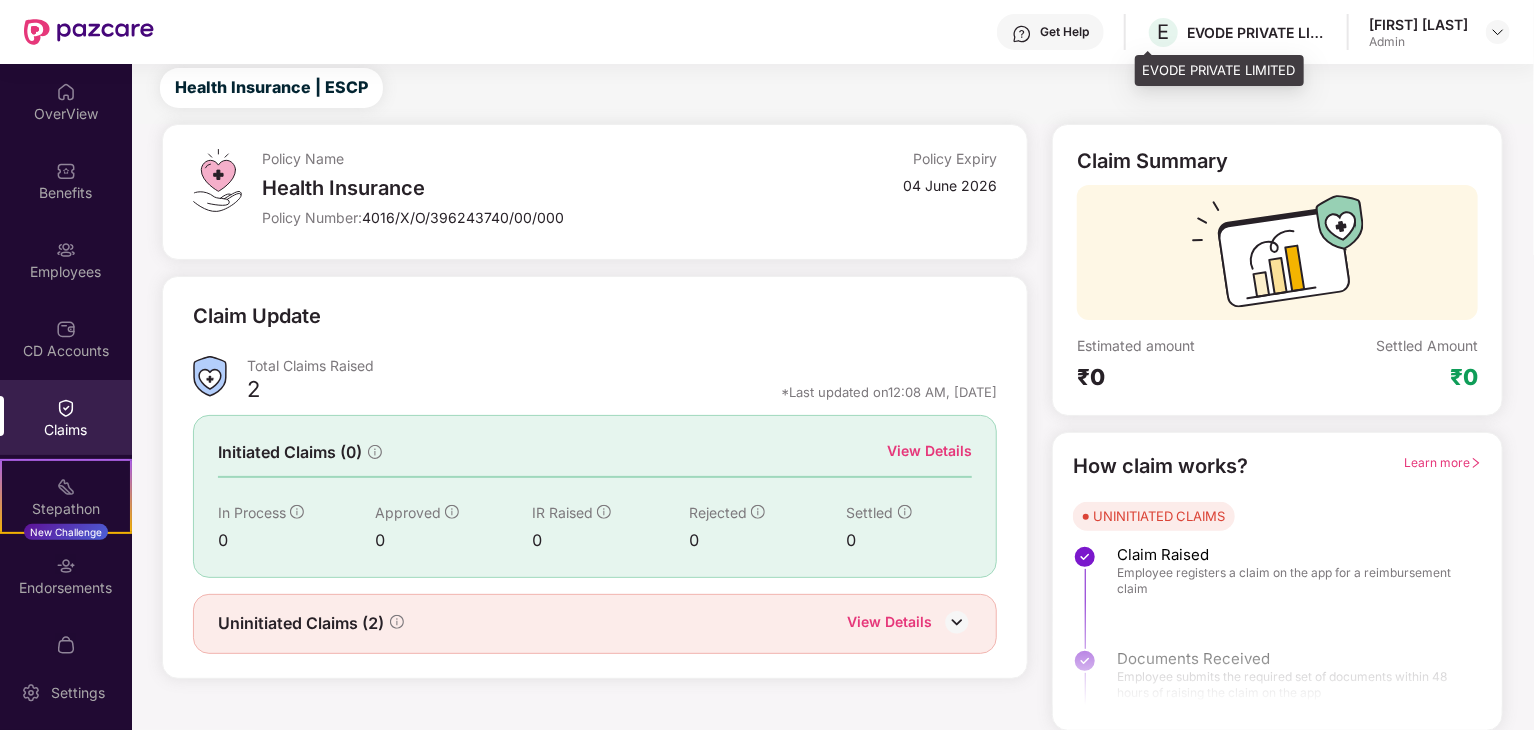 click on "E EVODE PRIVATE LIMITED" at bounding box center (1236, 32) 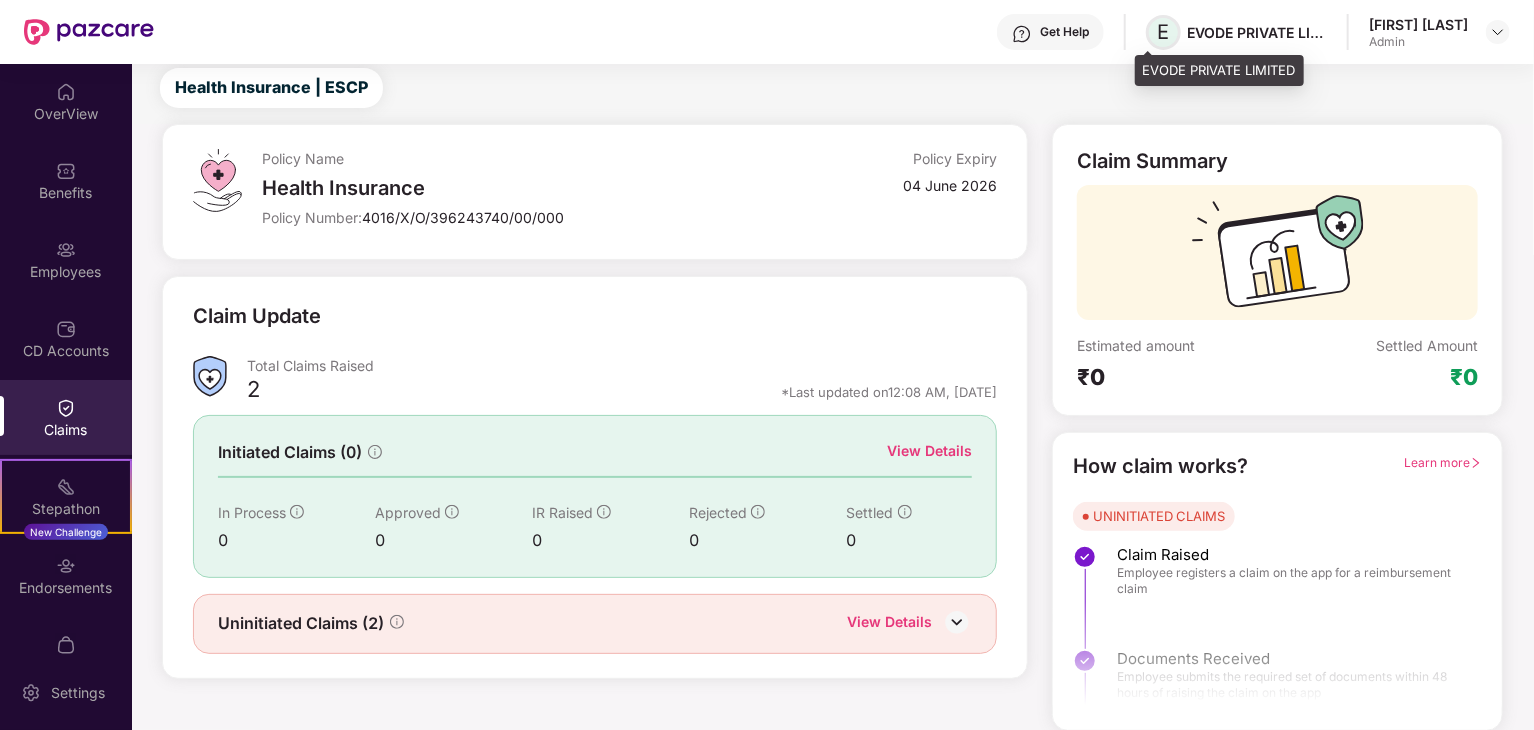 click on "E" at bounding box center (1164, 32) 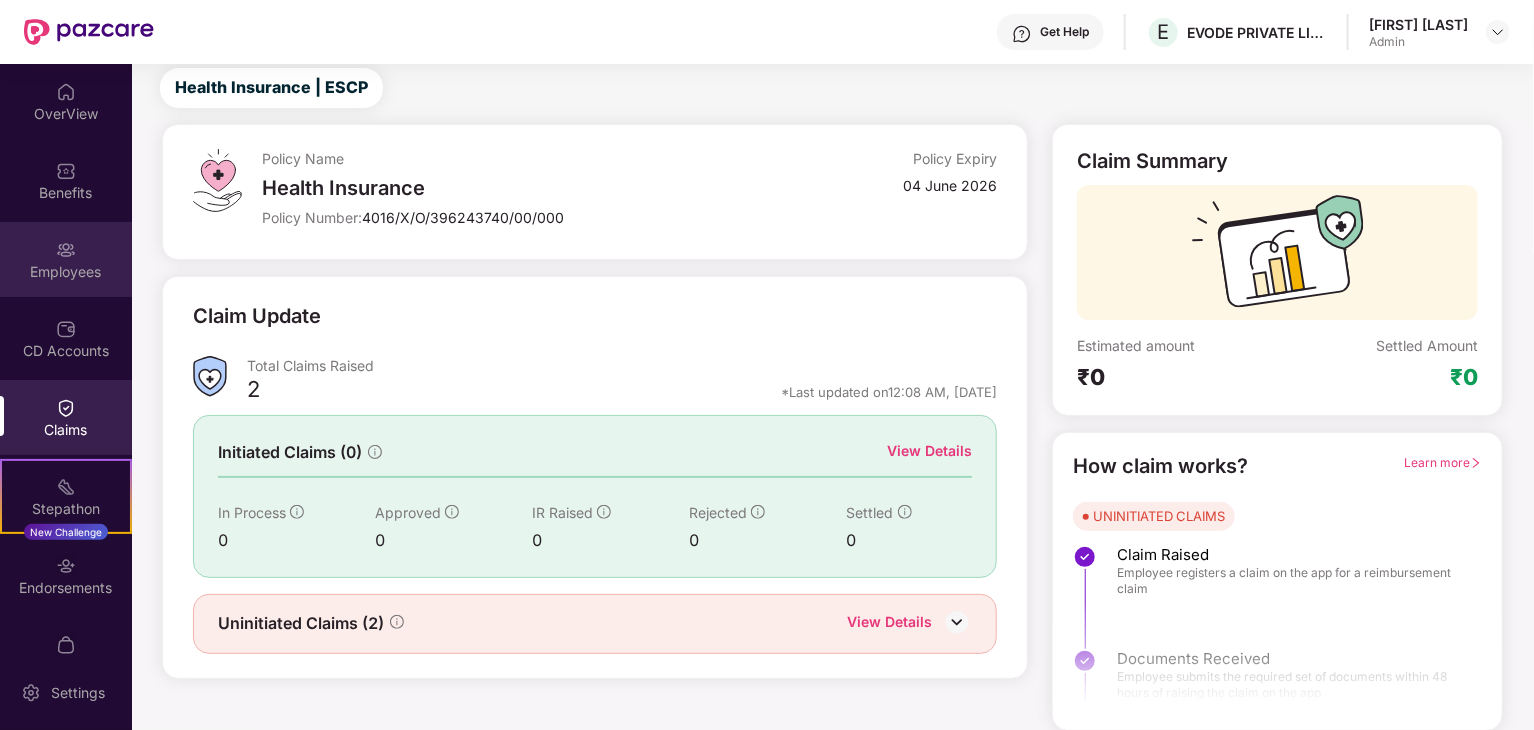 click at bounding box center [66, 250] 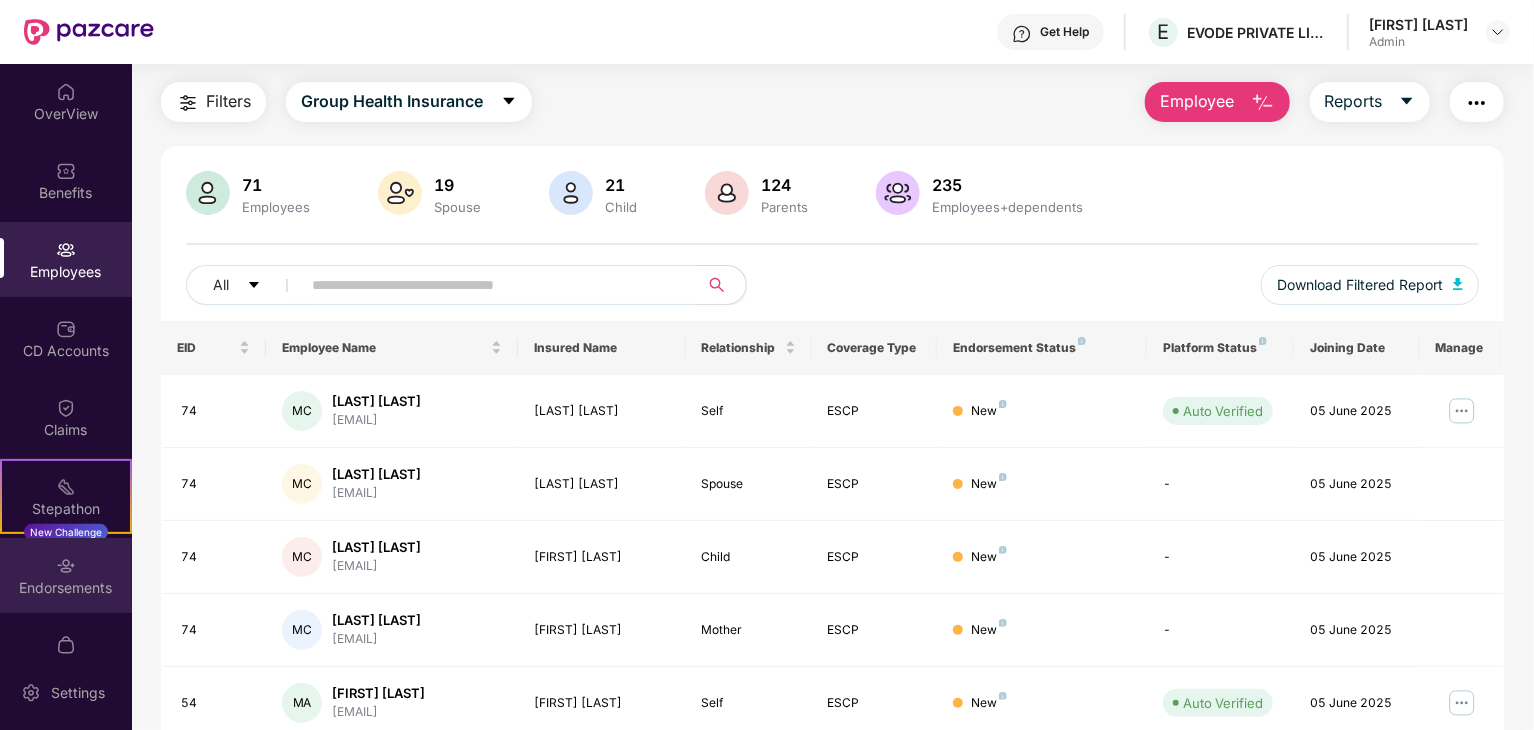 click on "Endorsements" at bounding box center (66, 575) 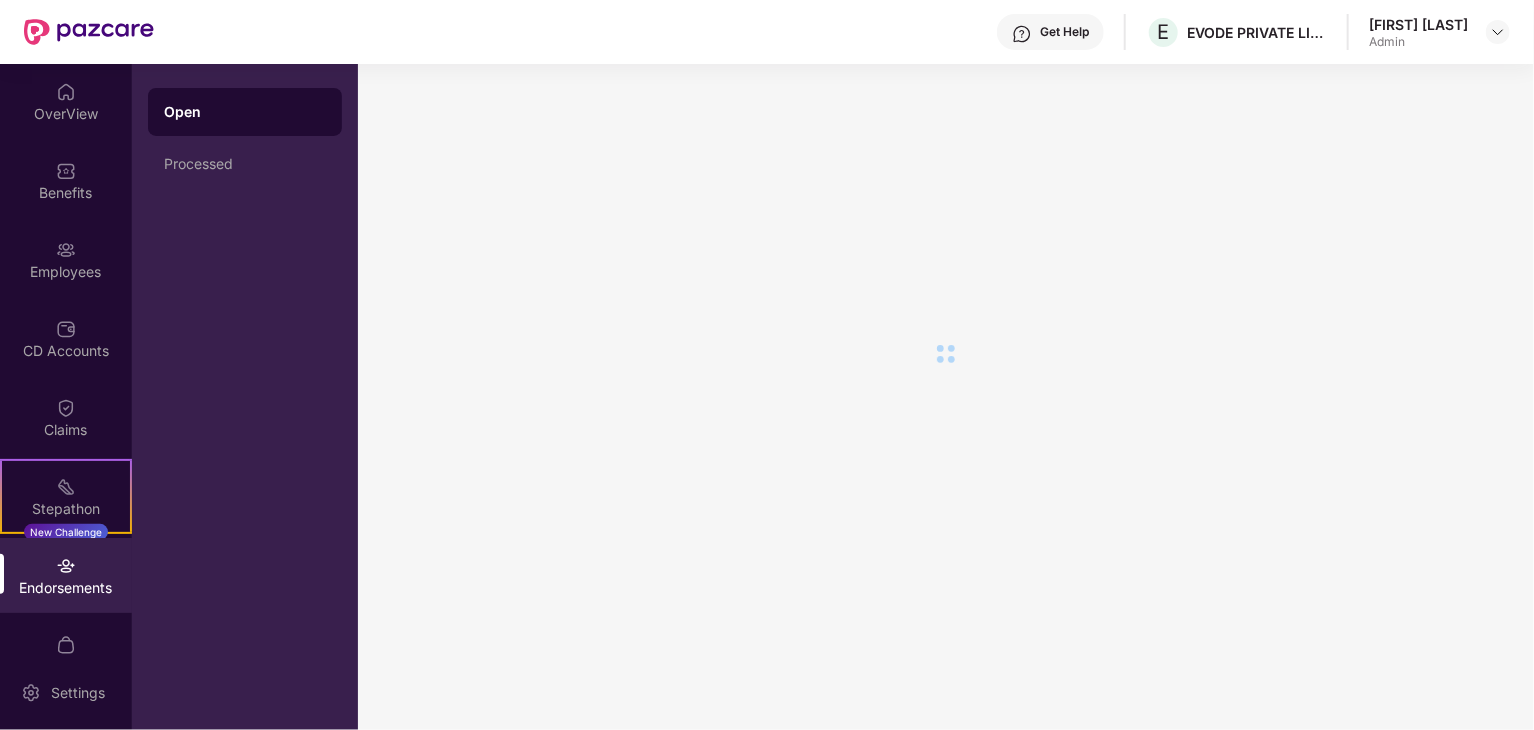 scroll, scrollTop: 0, scrollLeft: 0, axis: both 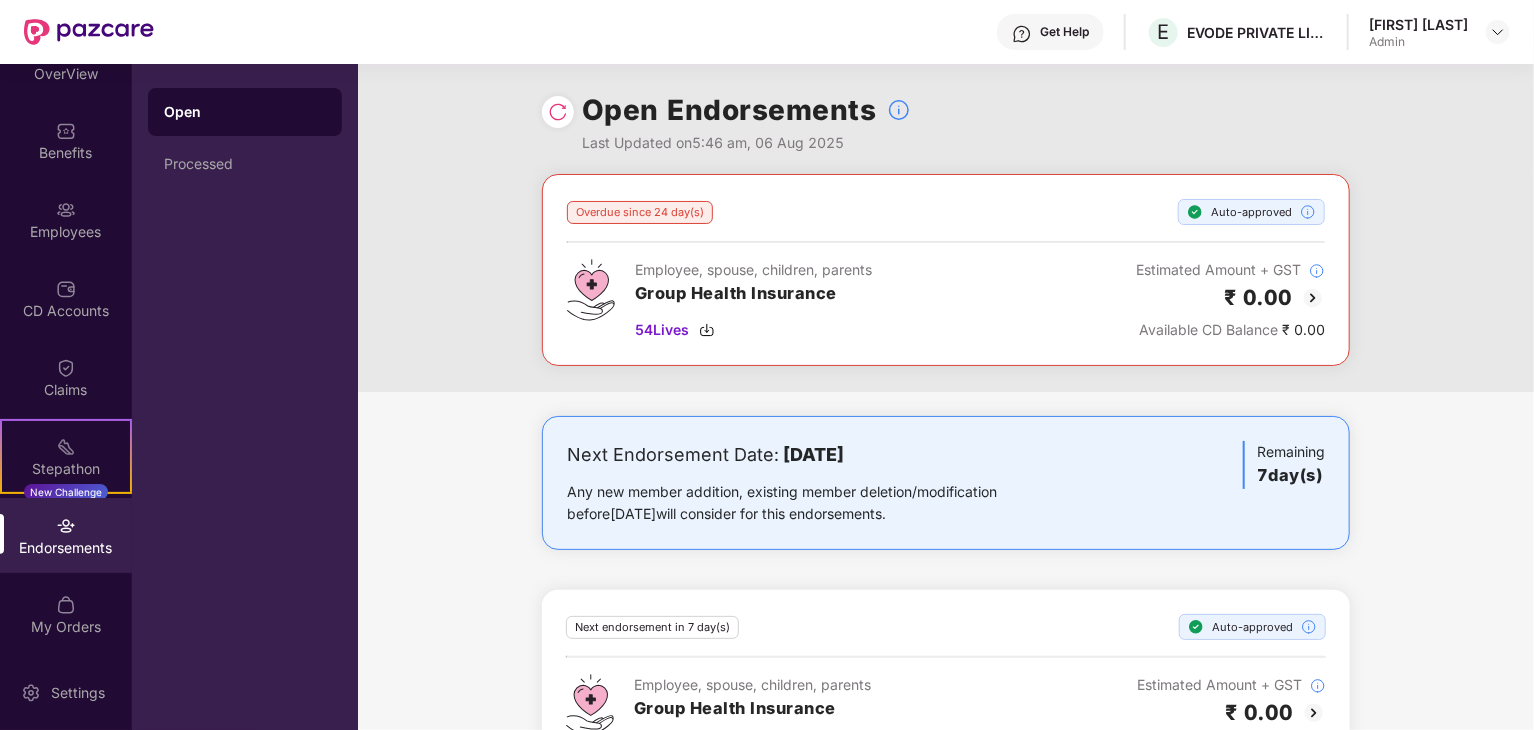 click on "Next Endorsement Date: 13 August 2025 Any new member addition, existing member deletion/modification before  13 August 2025  will consider for this endorsements. Remaining 7  day(s) Next endorsement in 7 day(s) Auto-approved Employee, spouse, children, parents Group Health Insurance   3  Lives Estimated Amount + GST ₹ 0.00 Available CD Balance   ₹ 0.00" at bounding box center (946, 610) 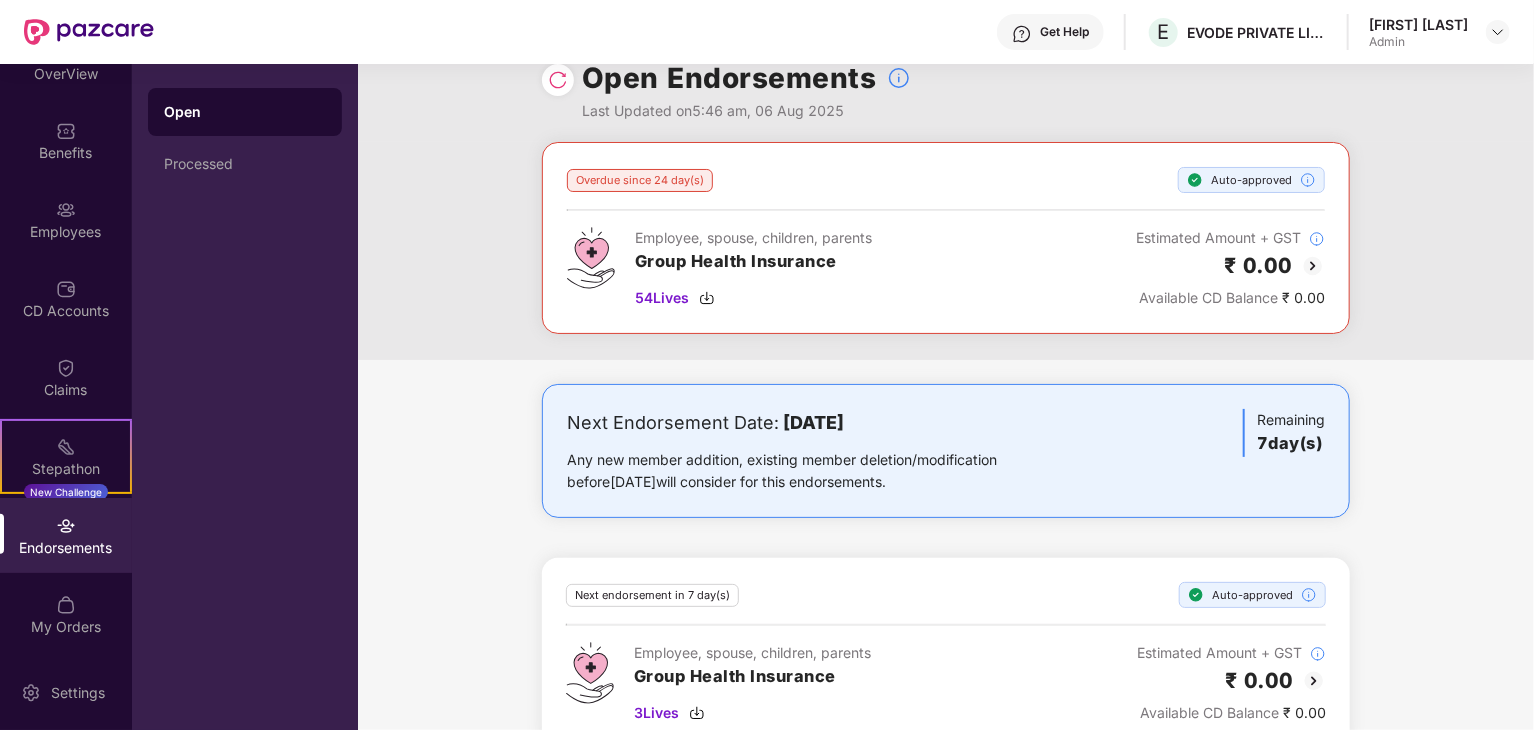scroll, scrollTop: 0, scrollLeft: 0, axis: both 